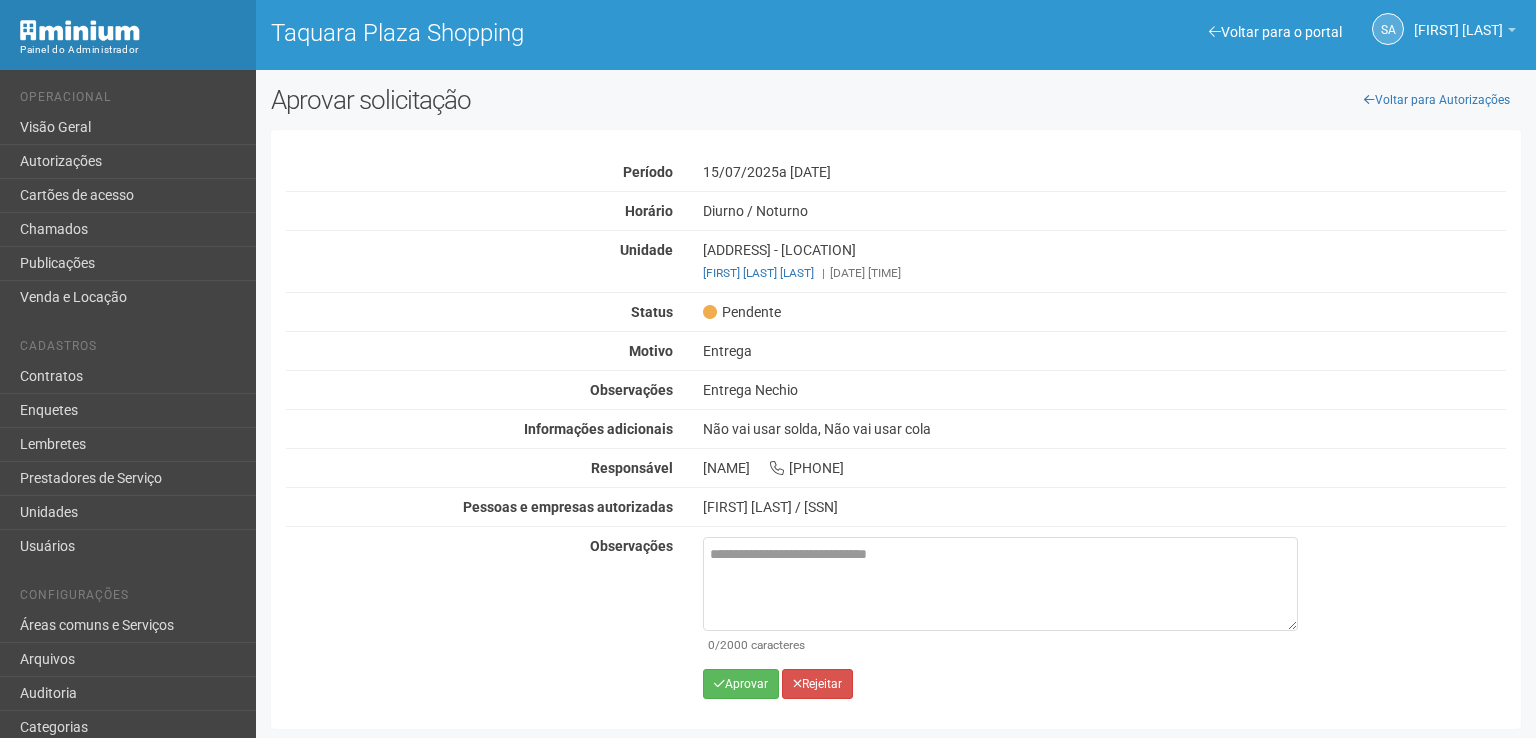 scroll, scrollTop: 0, scrollLeft: 0, axis: both 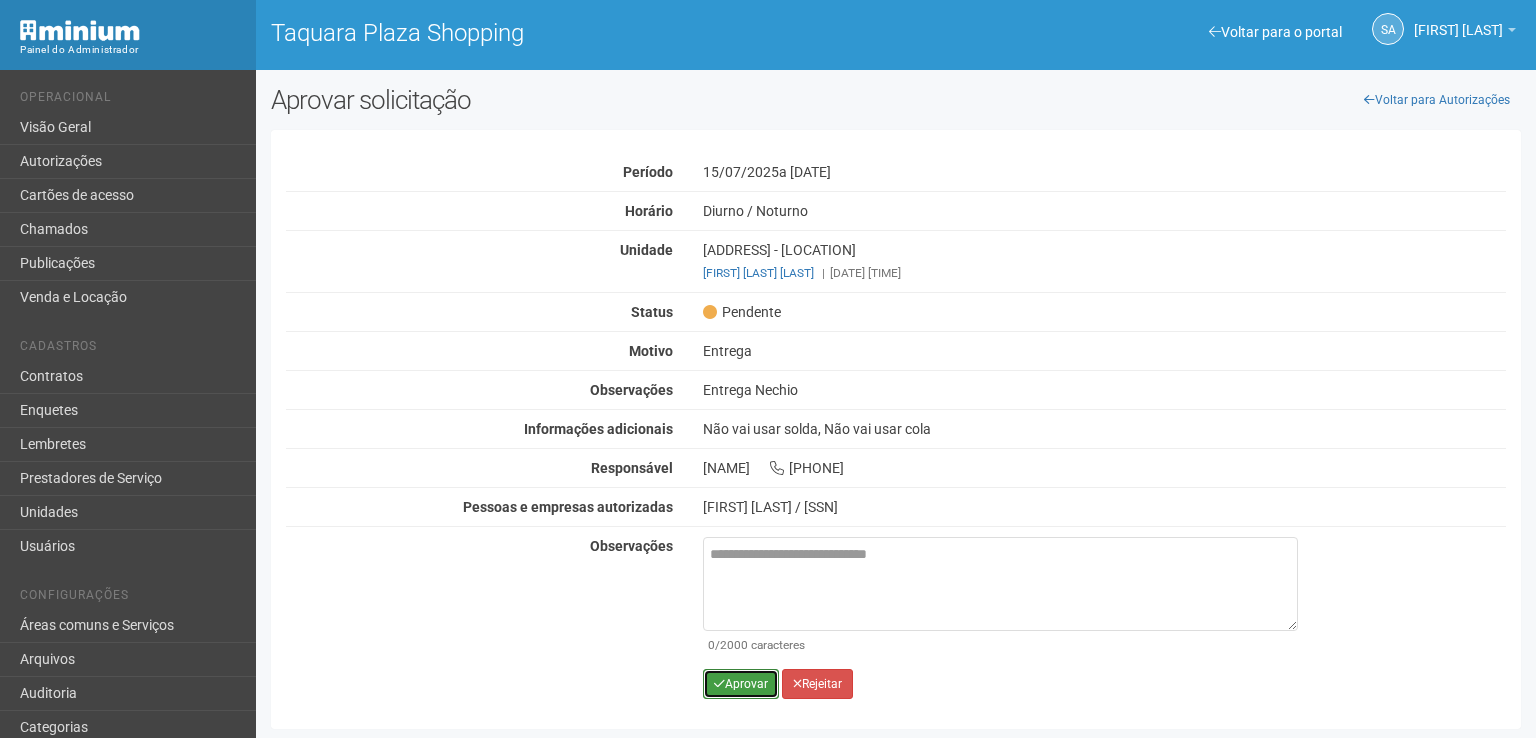 click on "Aprovar" at bounding box center (741, 684) 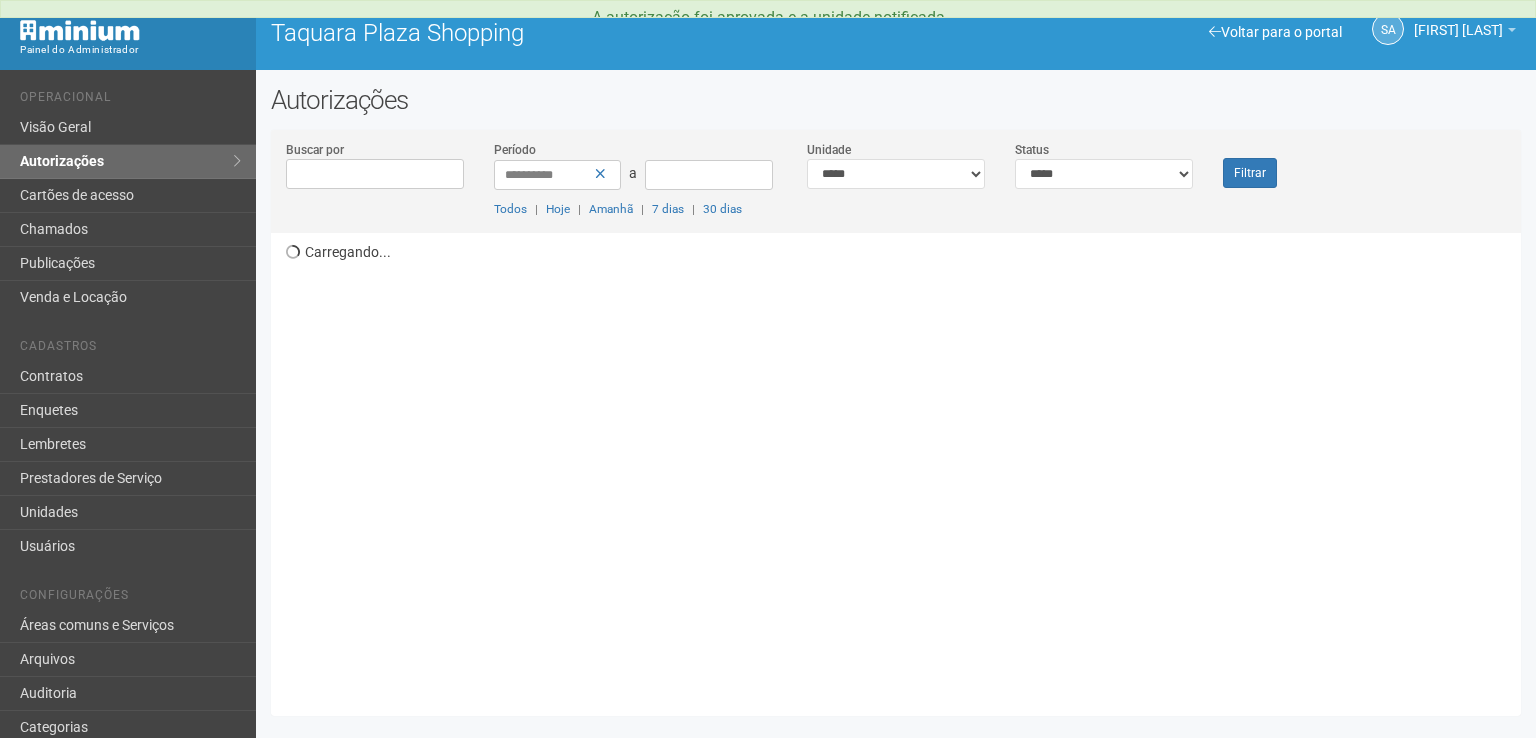 scroll, scrollTop: 0, scrollLeft: 0, axis: both 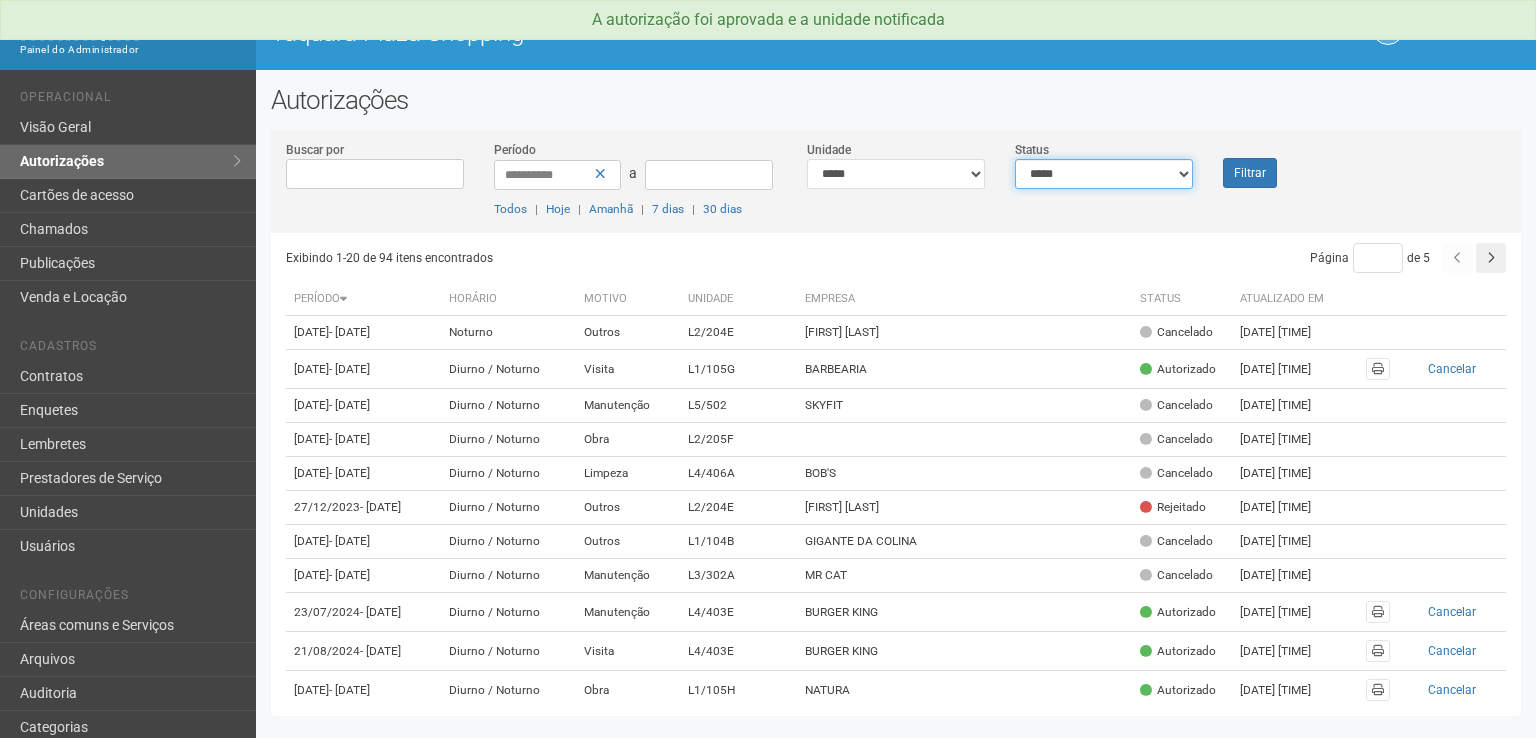 click on "**********" at bounding box center [1104, 174] 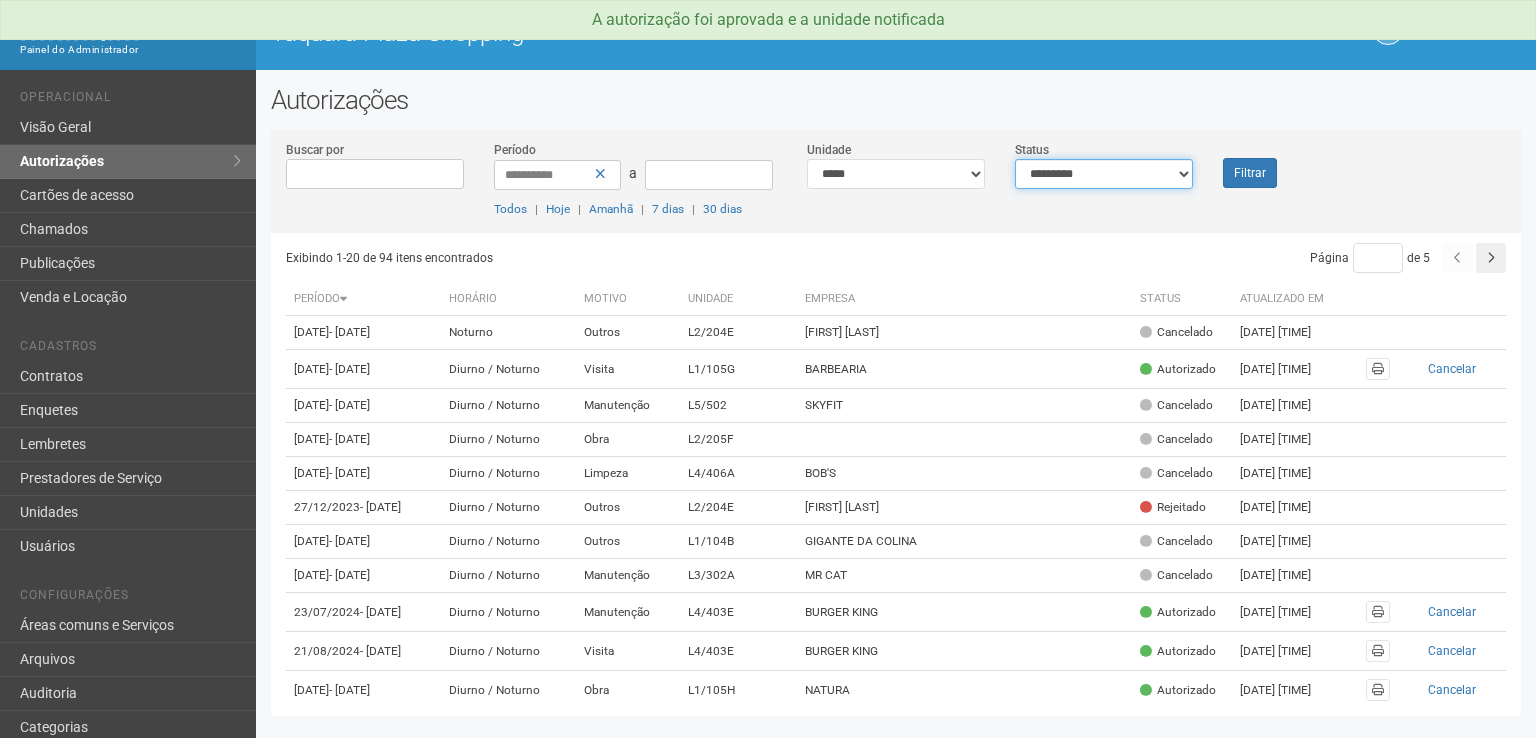 click on "**********" at bounding box center [1104, 174] 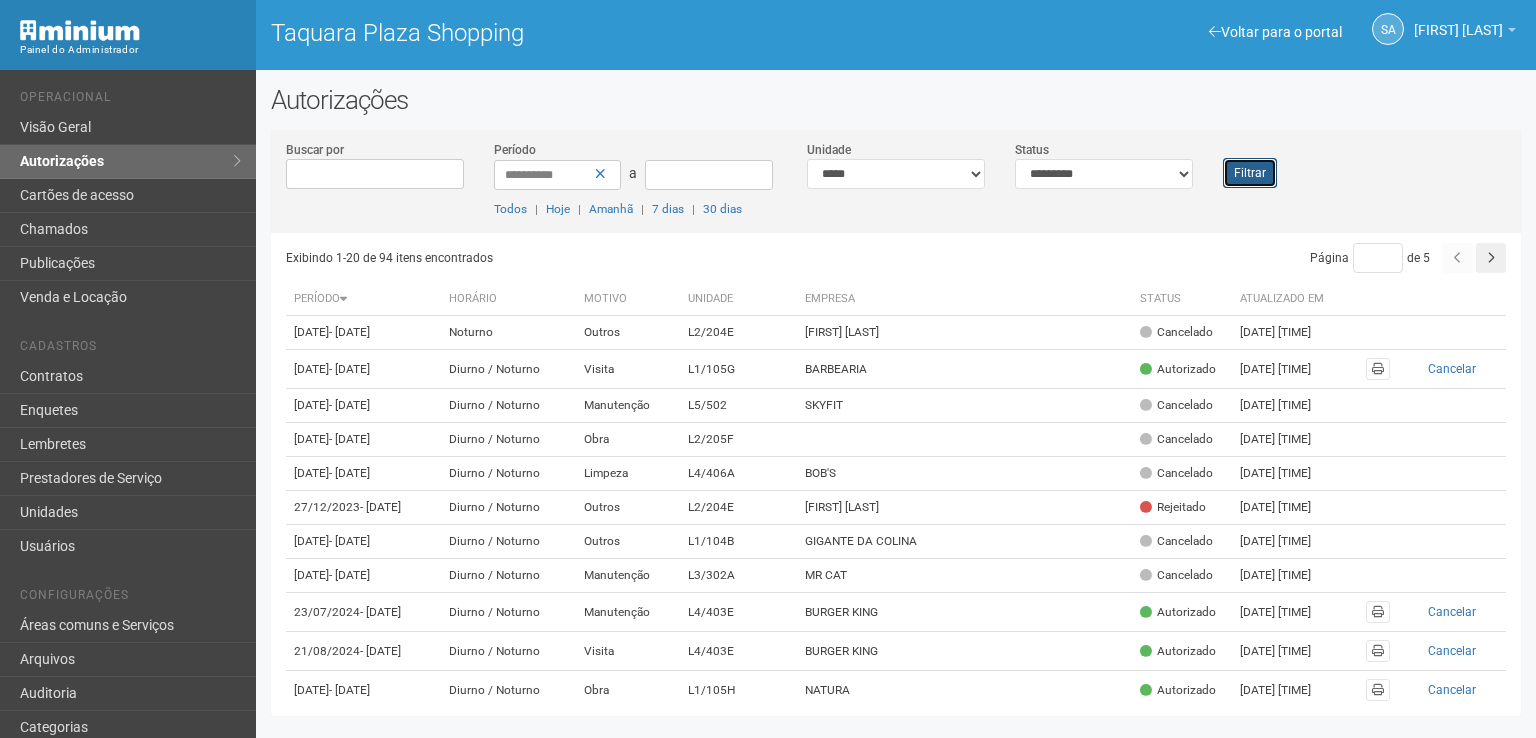 click on "Filtrar" at bounding box center [1250, 173] 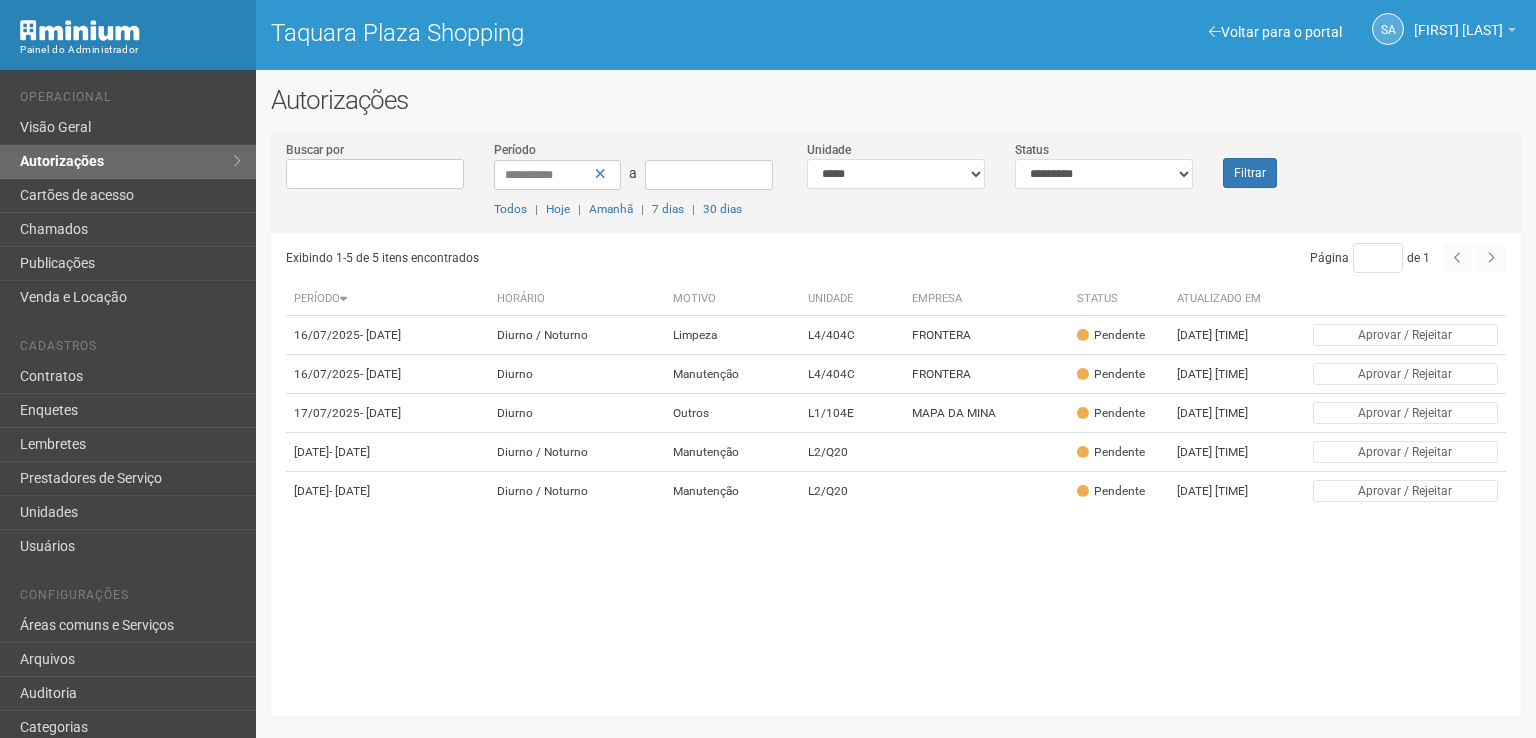 scroll, scrollTop: 0, scrollLeft: 0, axis: both 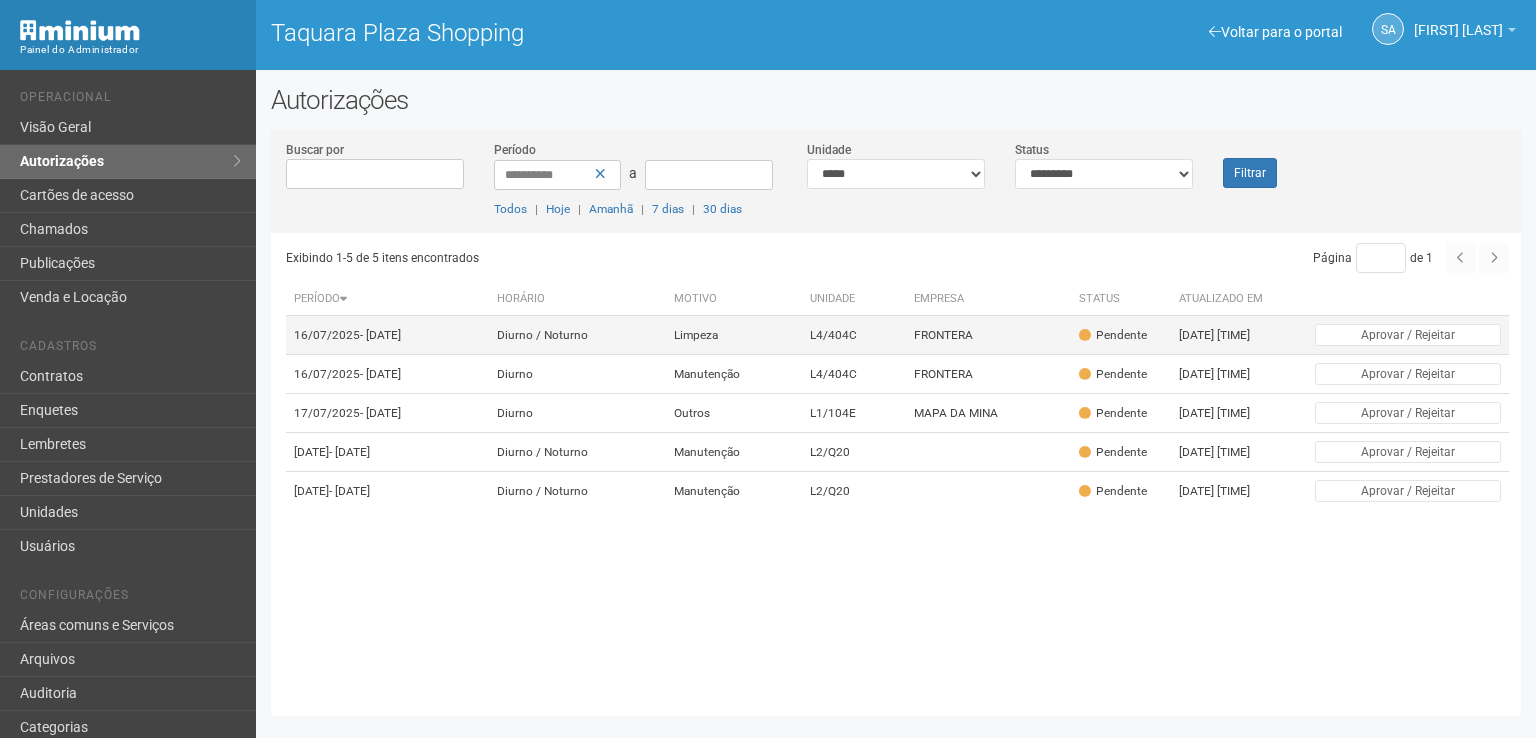 click on "FRONTERA" at bounding box center [988, 335] 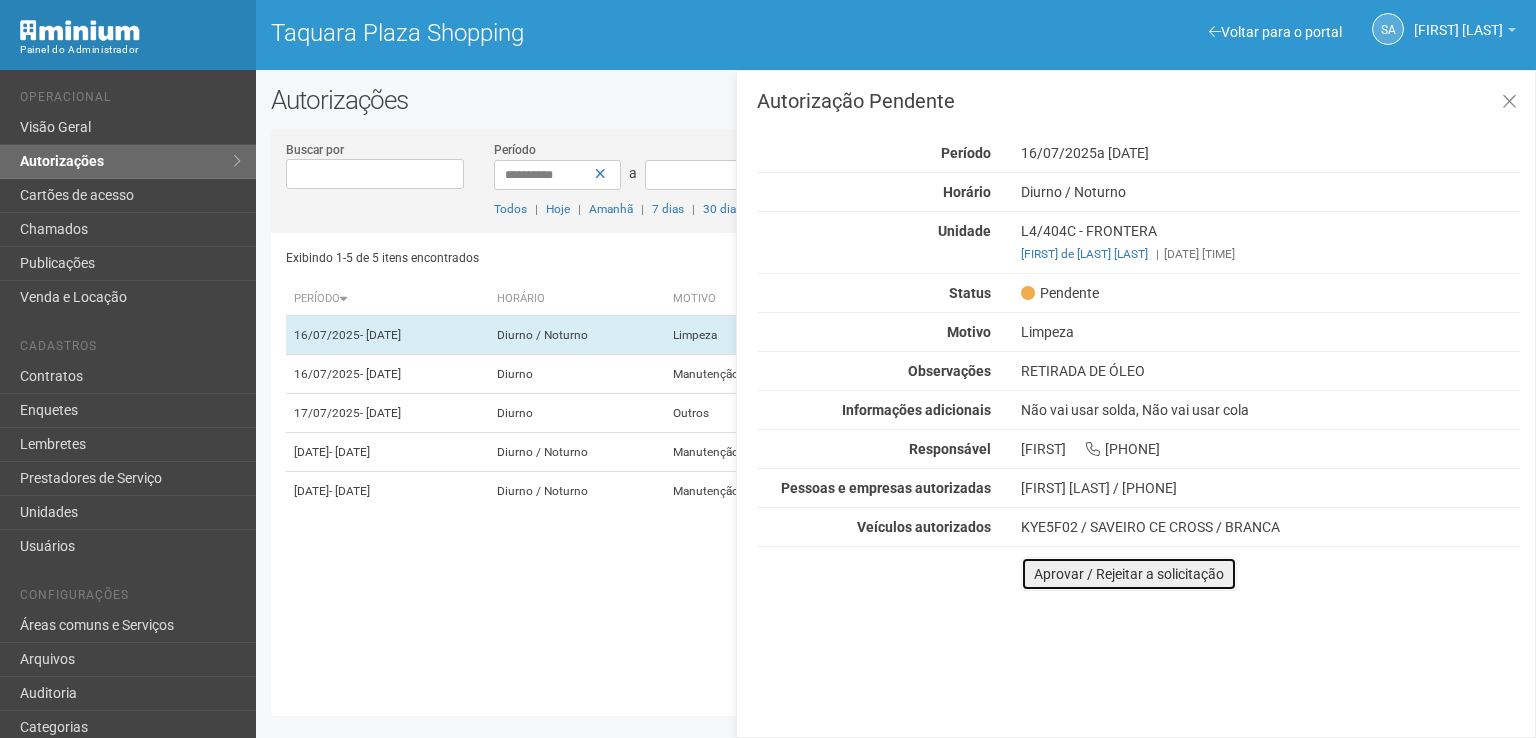 click on "Aprovar / Rejeitar a solicitação" at bounding box center [1129, 574] 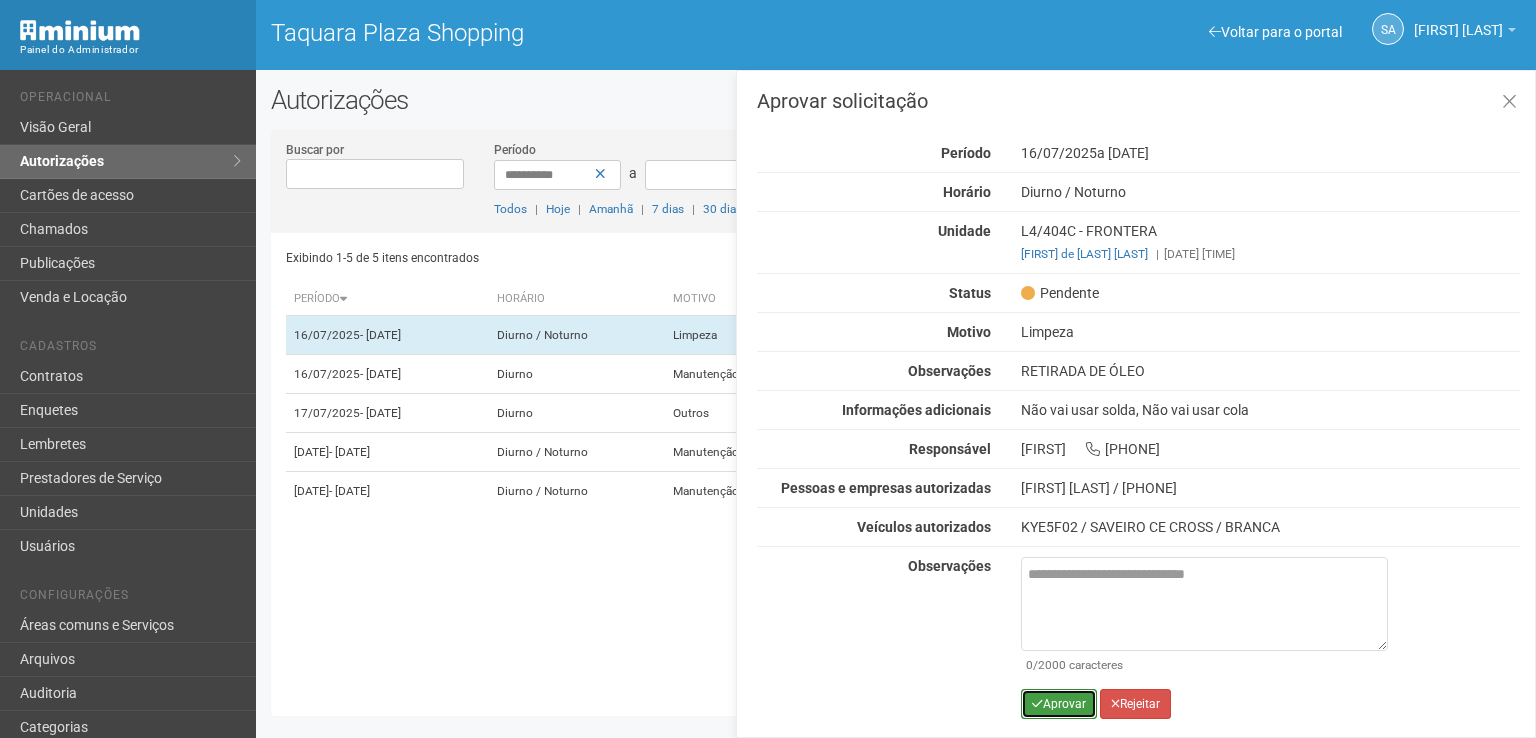 click on "Aprovar" at bounding box center (1059, 704) 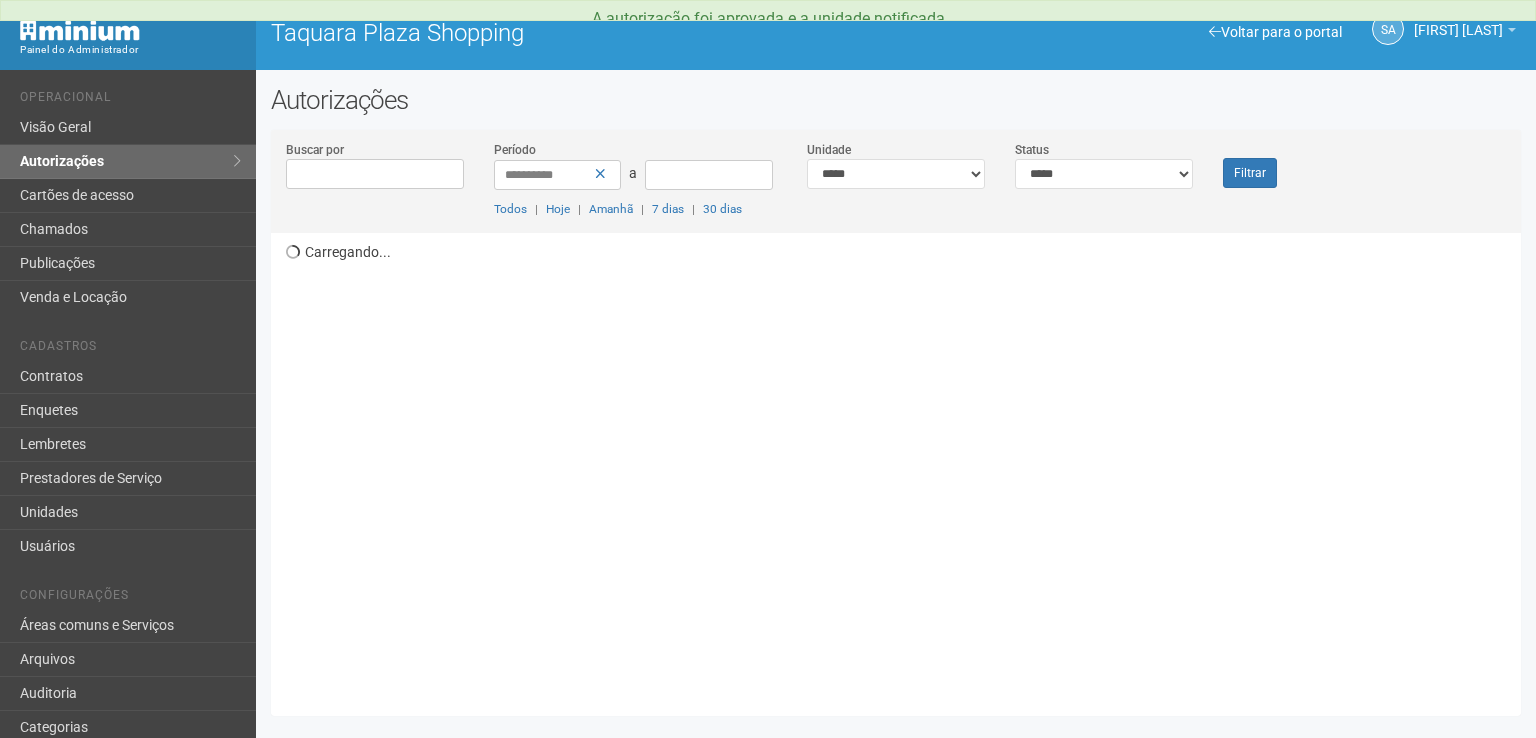 scroll, scrollTop: 0, scrollLeft: 0, axis: both 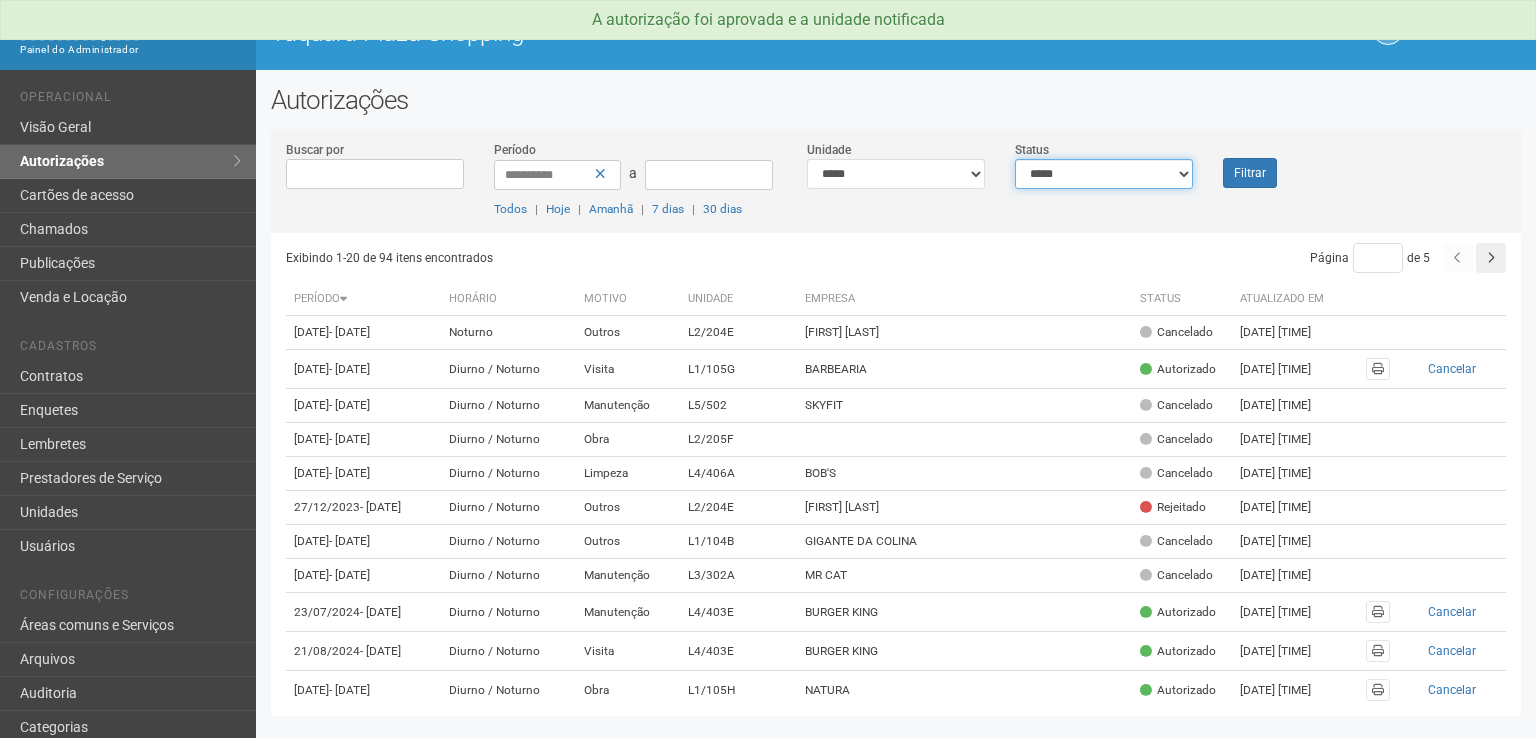 click on "**********" at bounding box center [1104, 174] 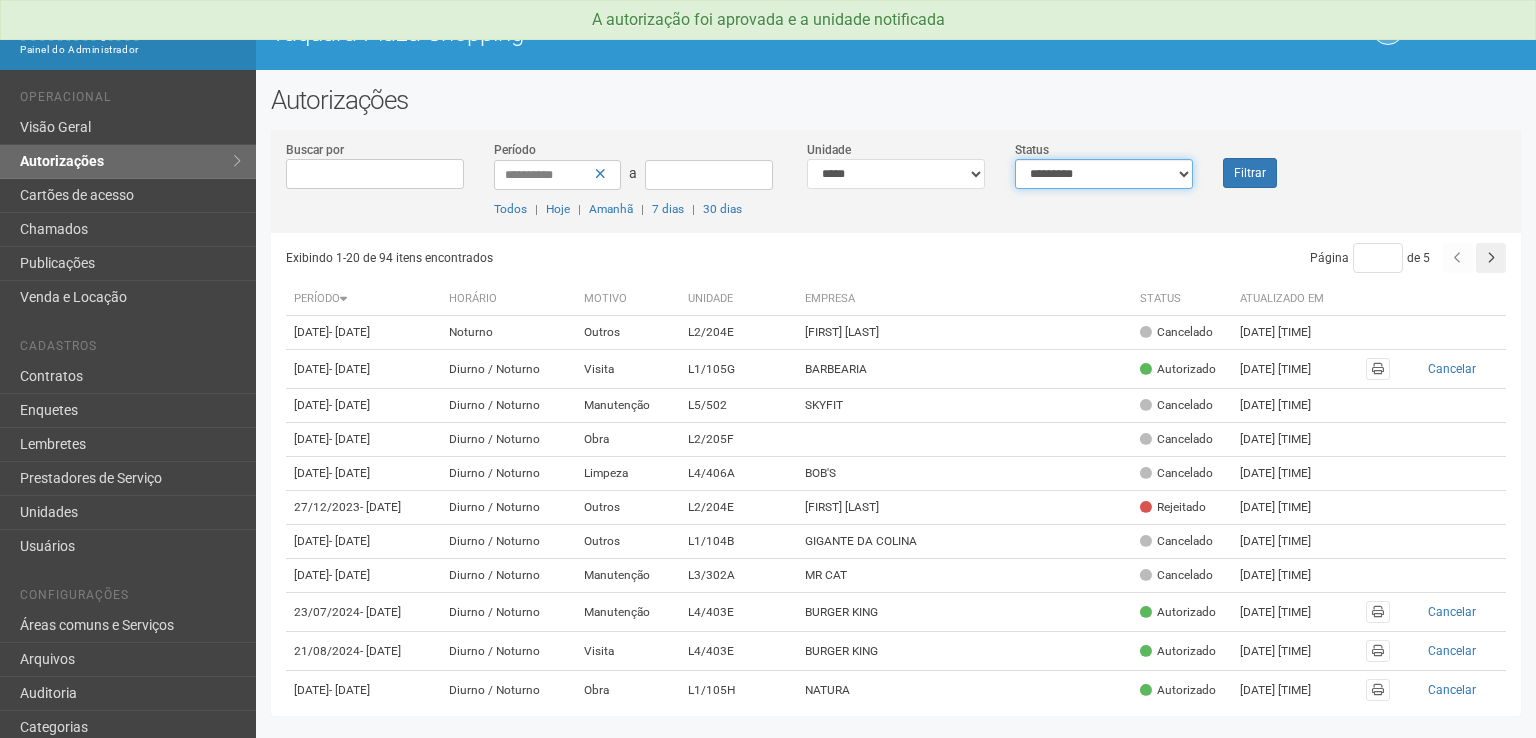 click on "**********" at bounding box center (1104, 174) 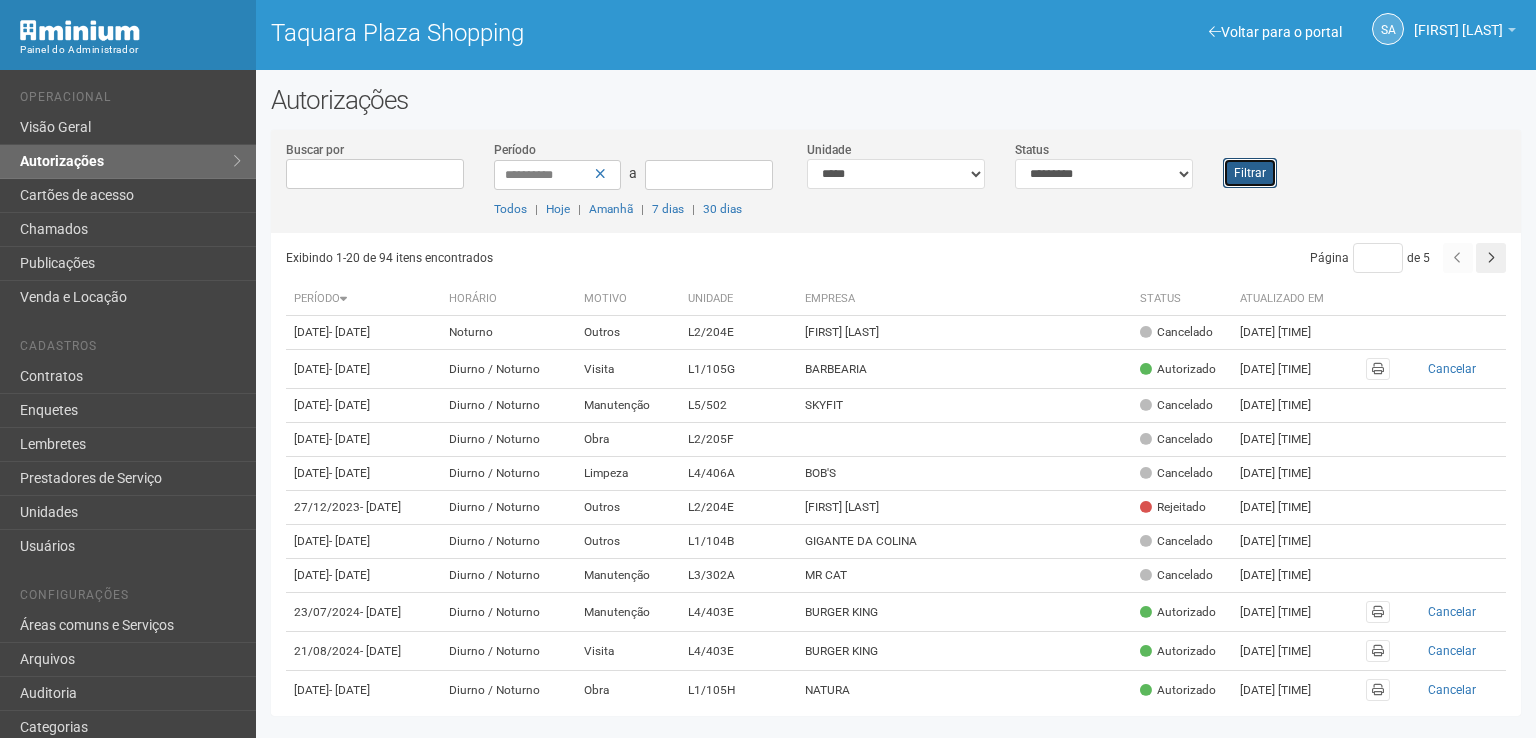 click on "Filtrar" at bounding box center [1250, 173] 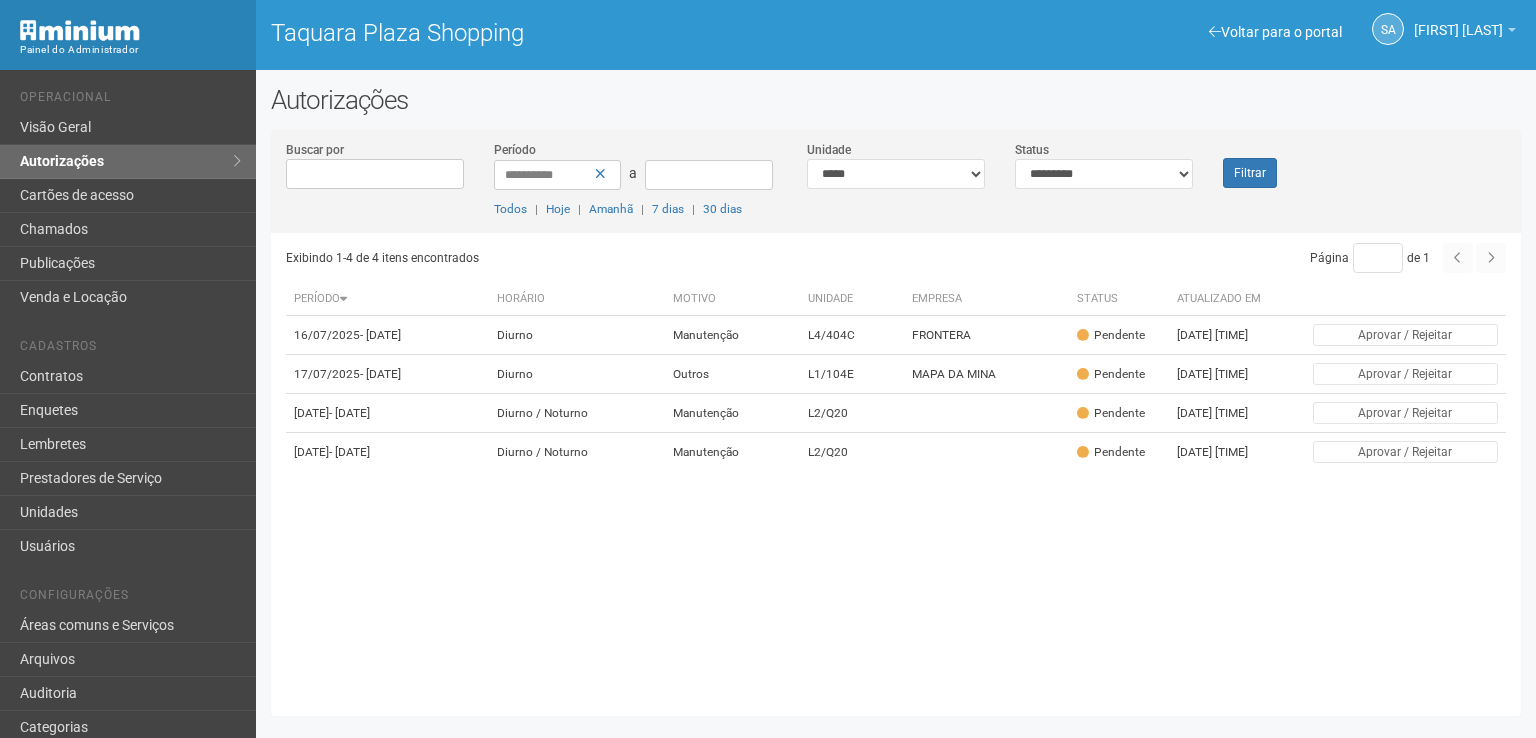 scroll, scrollTop: 0, scrollLeft: 0, axis: both 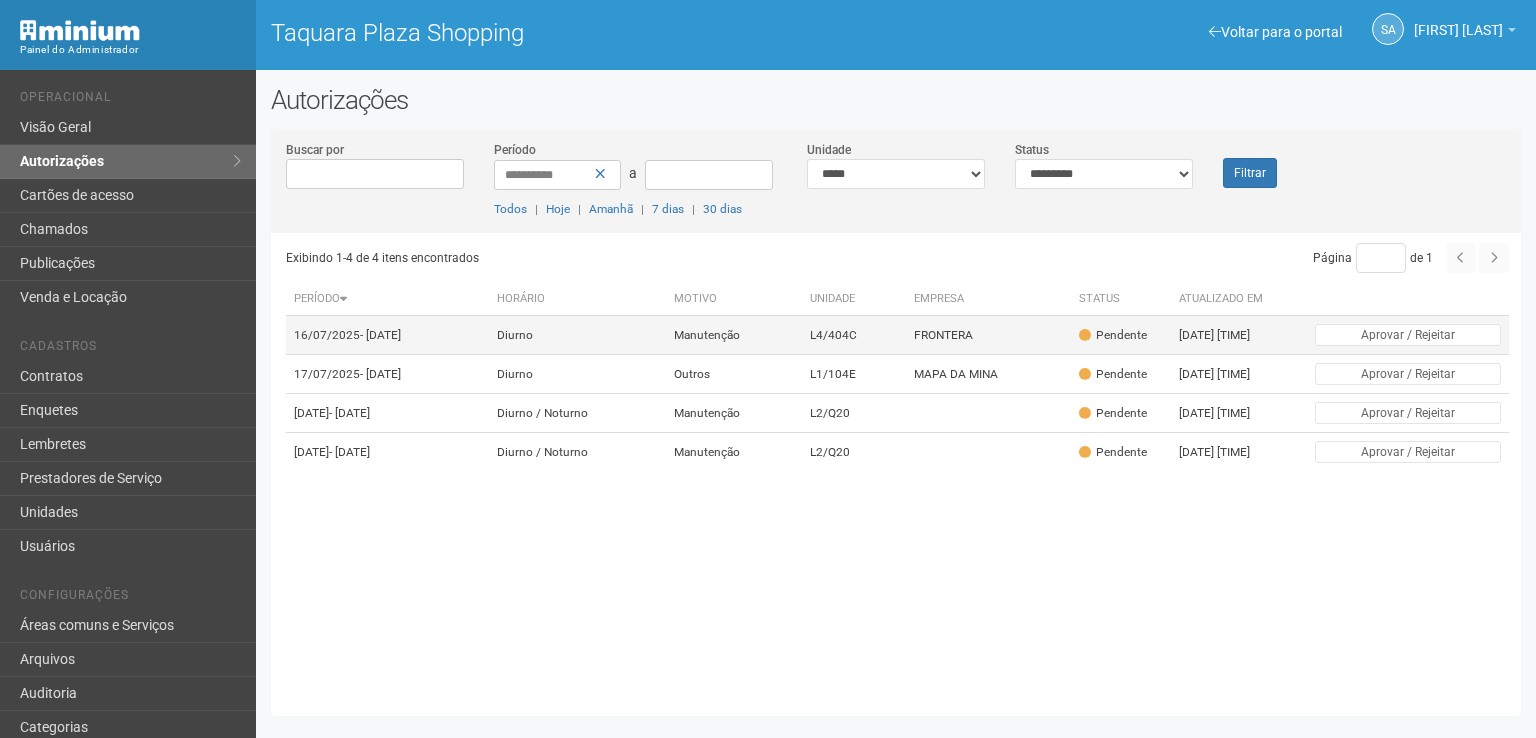 click on "Pendente" at bounding box center (1113, 335) 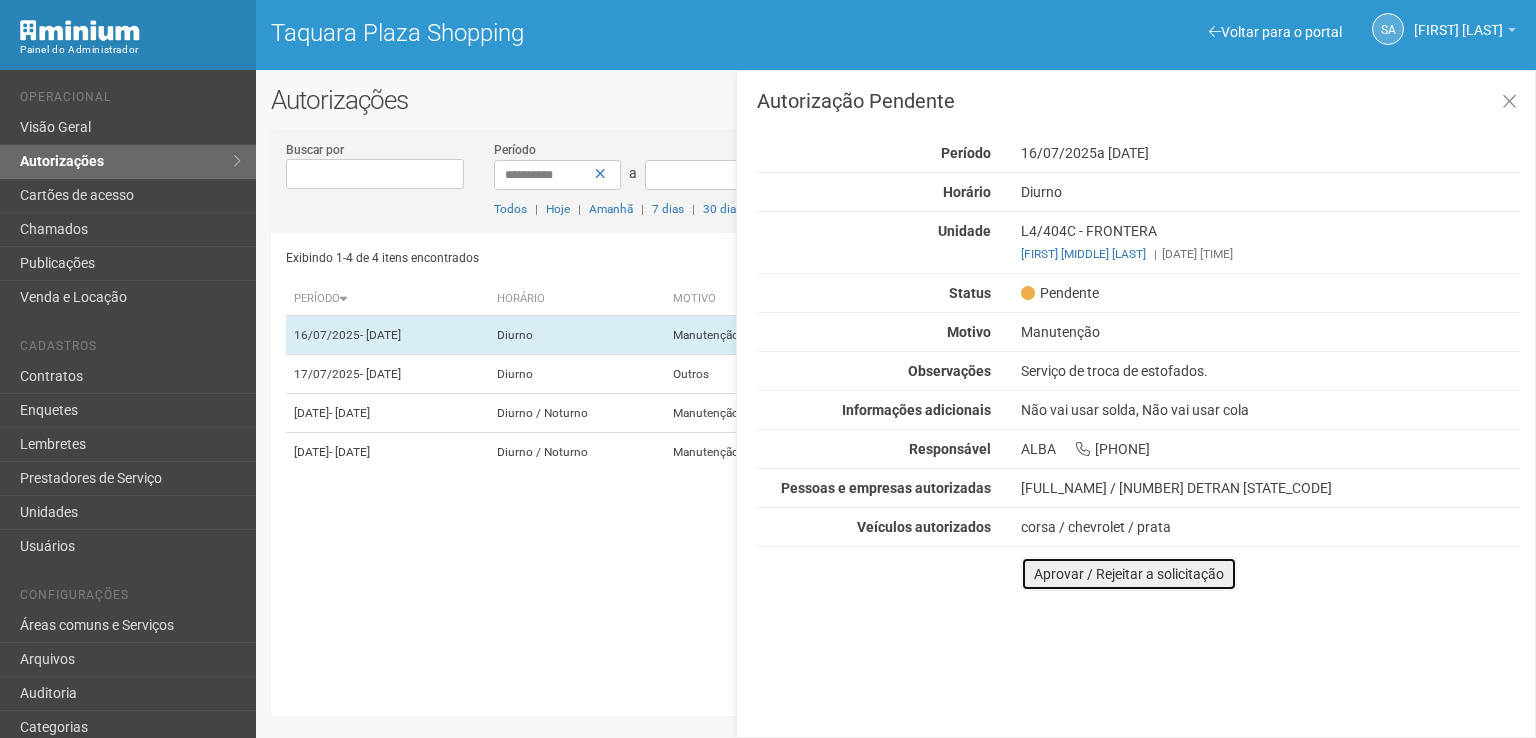click on "Aprovar / Rejeitar a solicitação" at bounding box center (1129, 574) 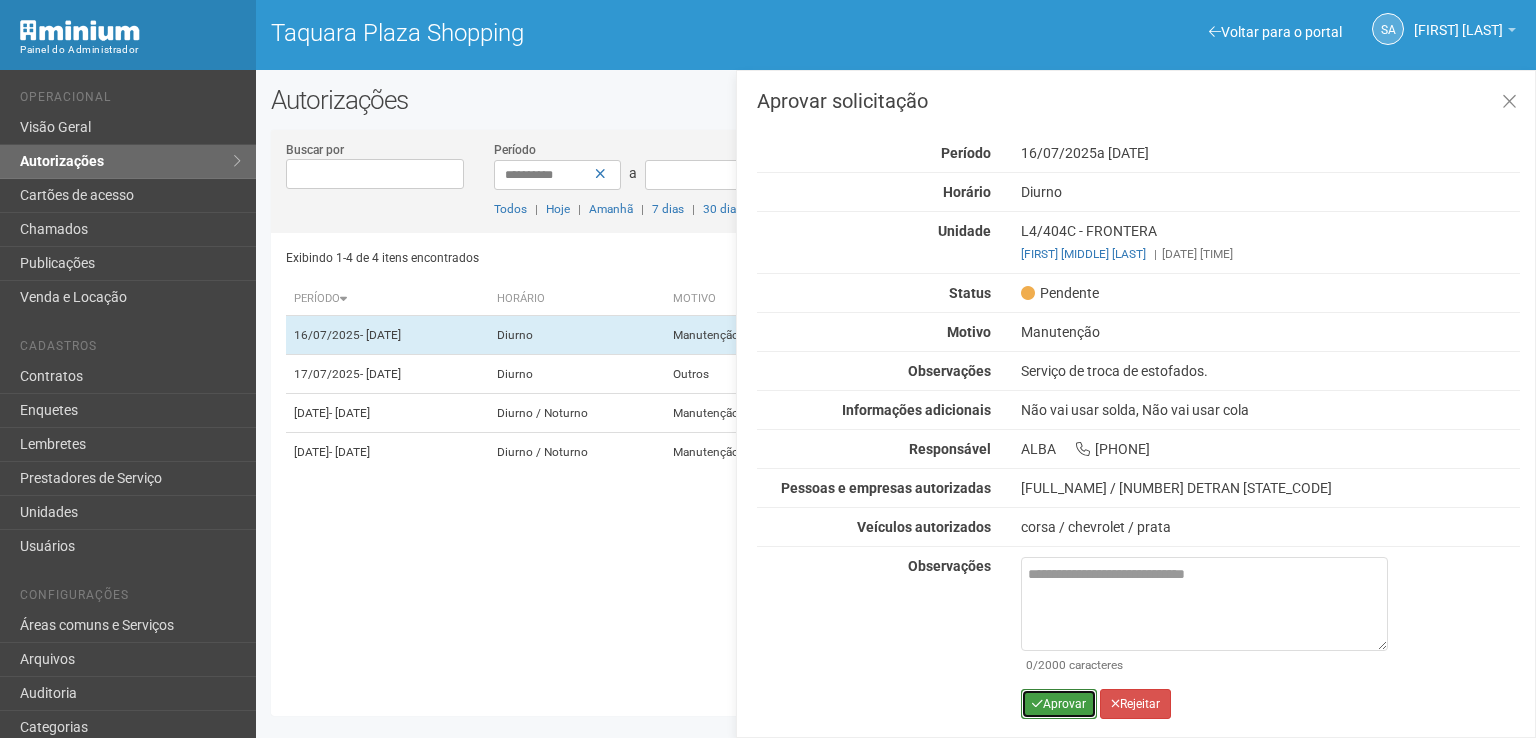click on "Aprovar" at bounding box center [1059, 704] 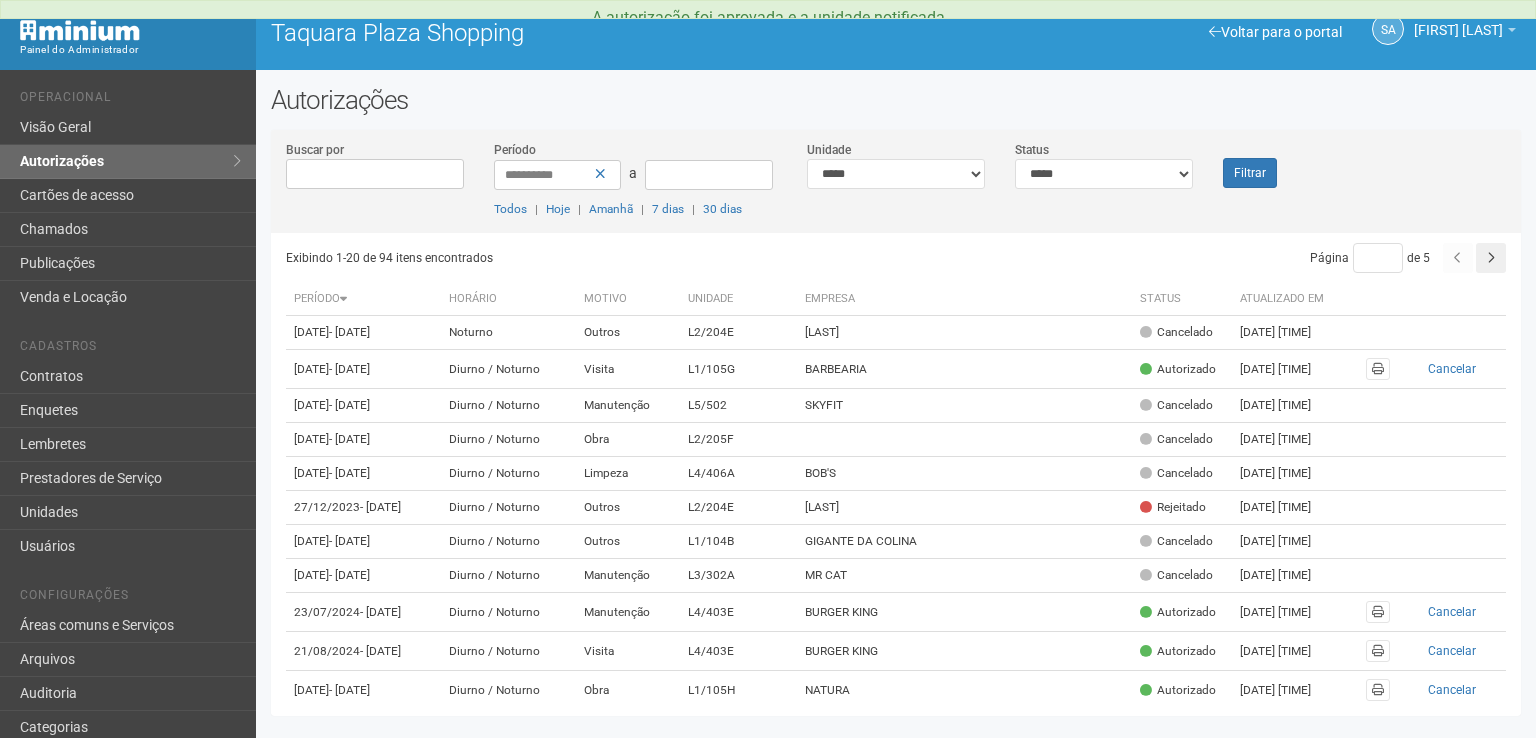 scroll, scrollTop: 0, scrollLeft: 0, axis: both 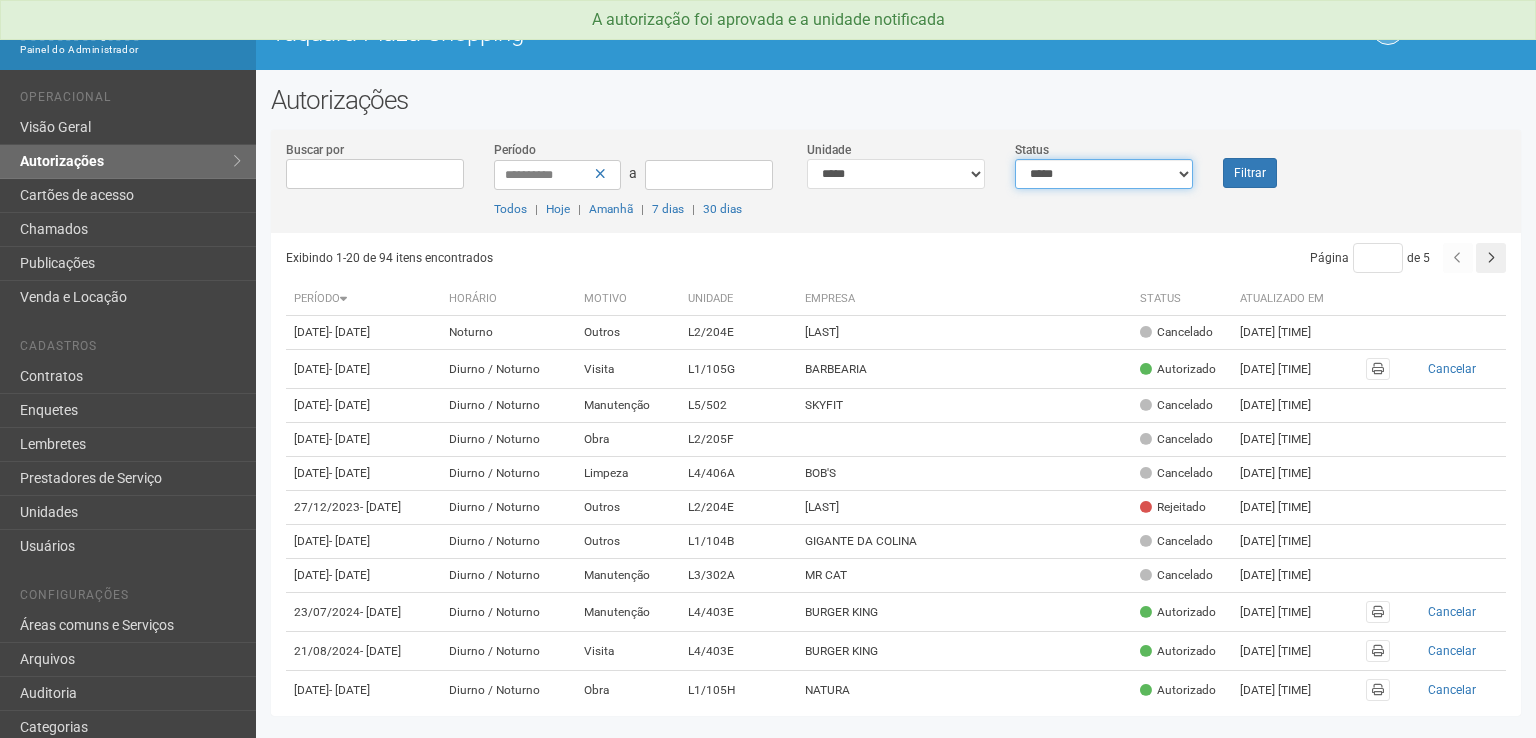 click on "**********" at bounding box center (1104, 174) 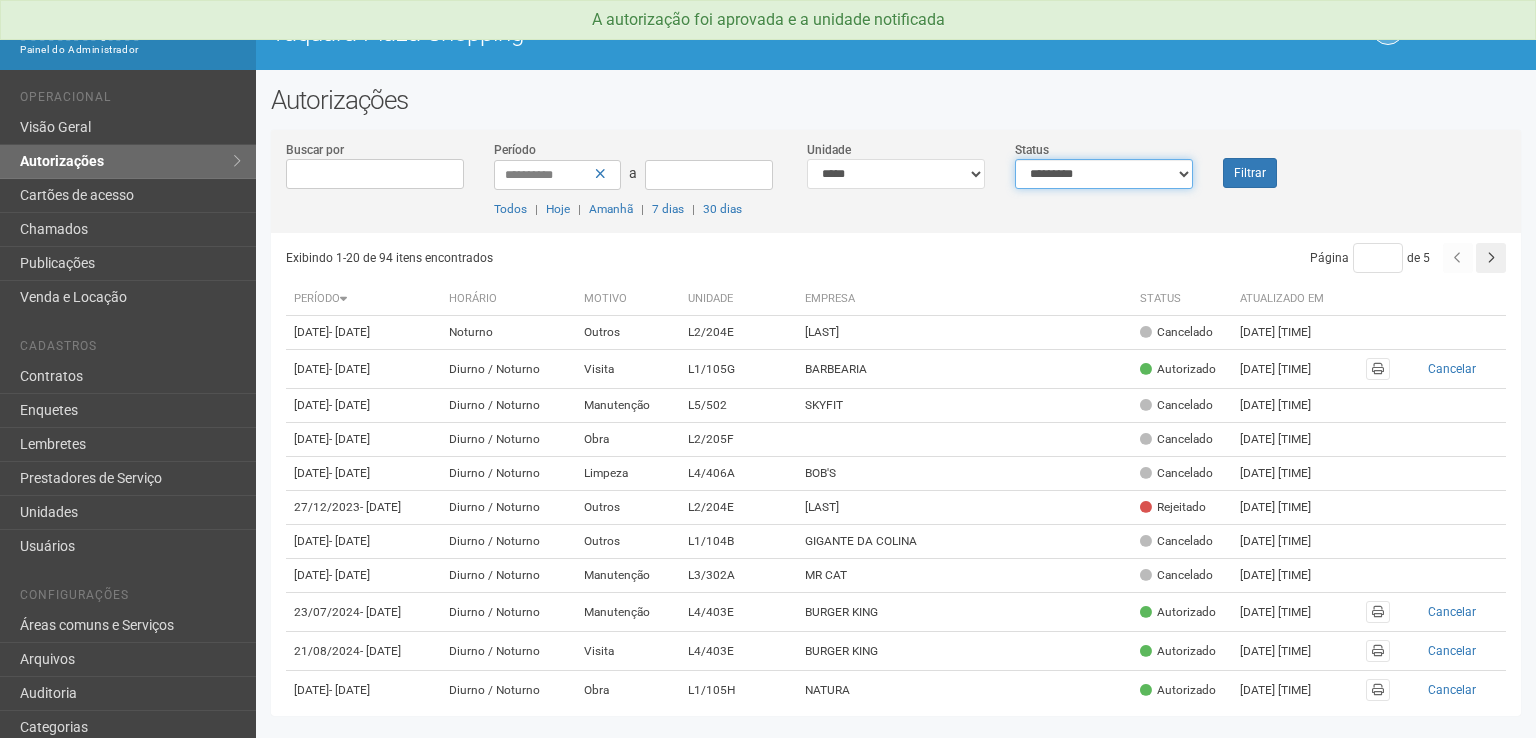 click on "**********" at bounding box center [1104, 174] 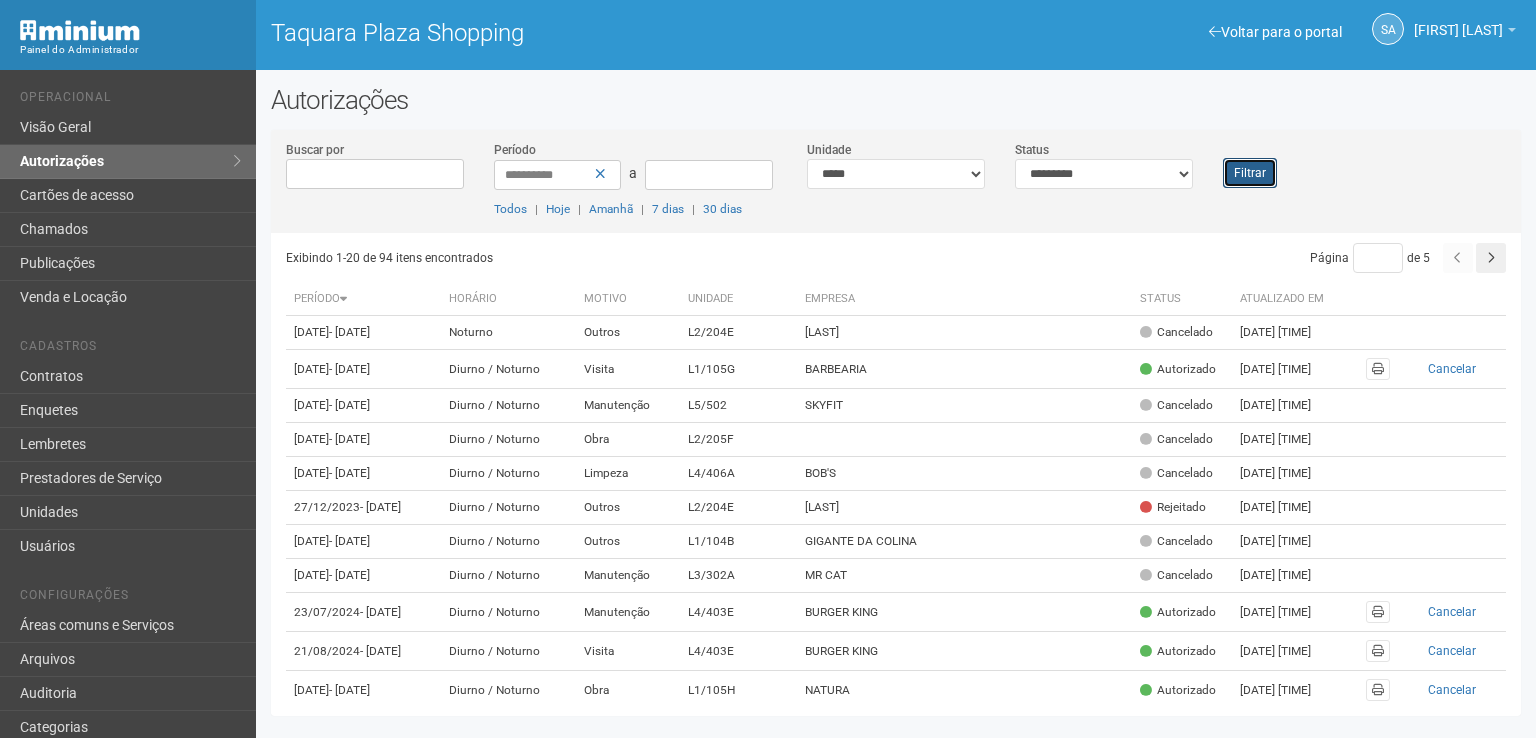 click on "Filtrar" at bounding box center (1250, 173) 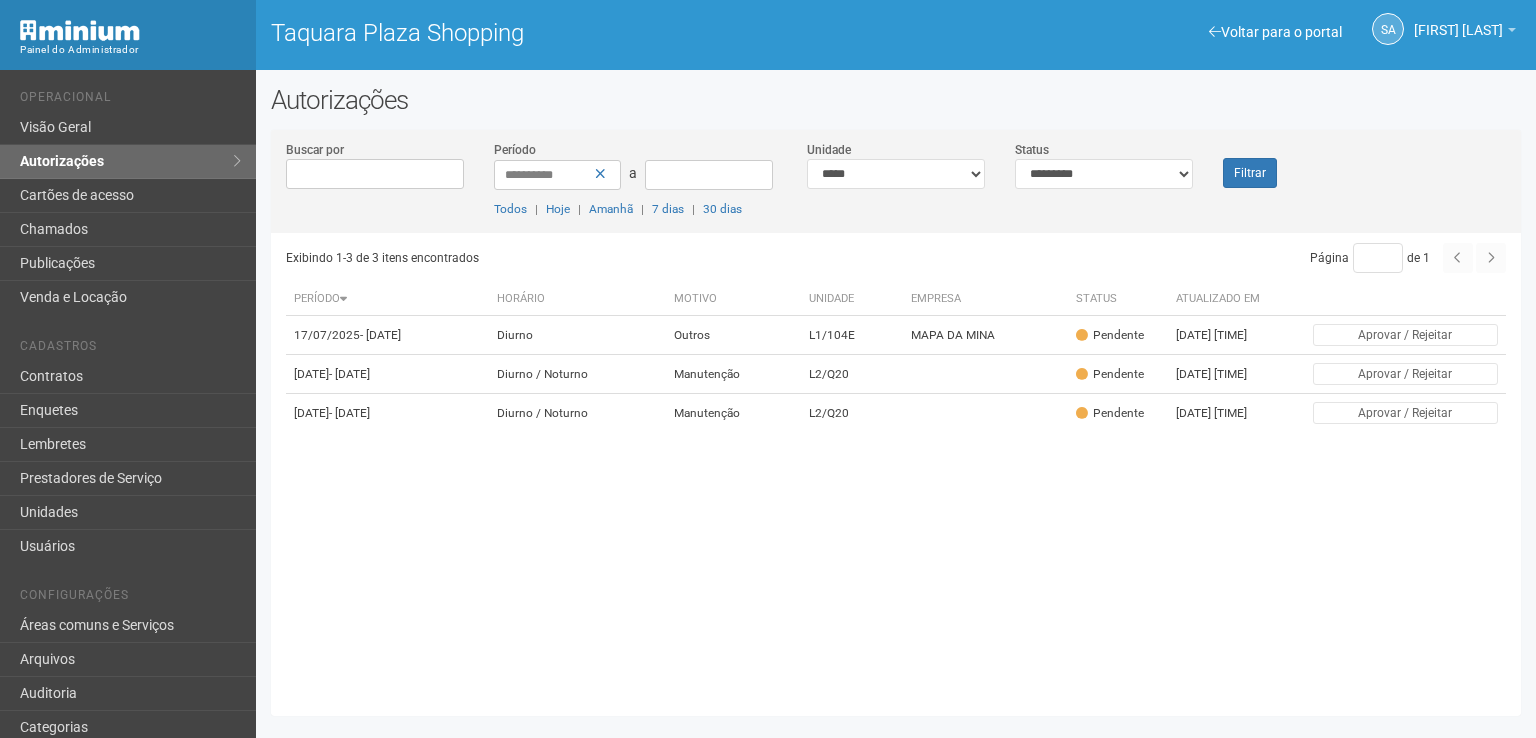 scroll, scrollTop: 0, scrollLeft: 0, axis: both 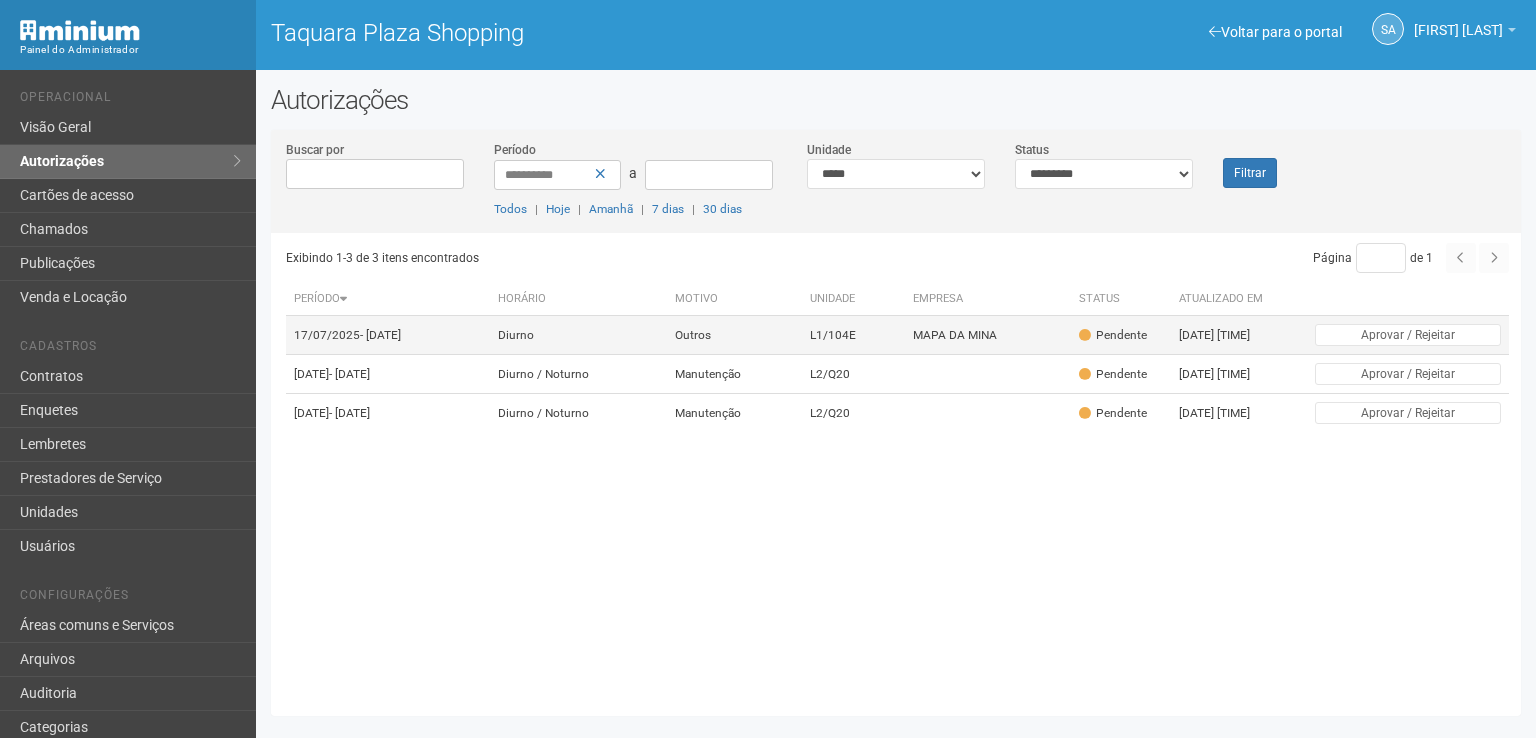 click on "MAPA DA MINA" at bounding box center [988, 335] 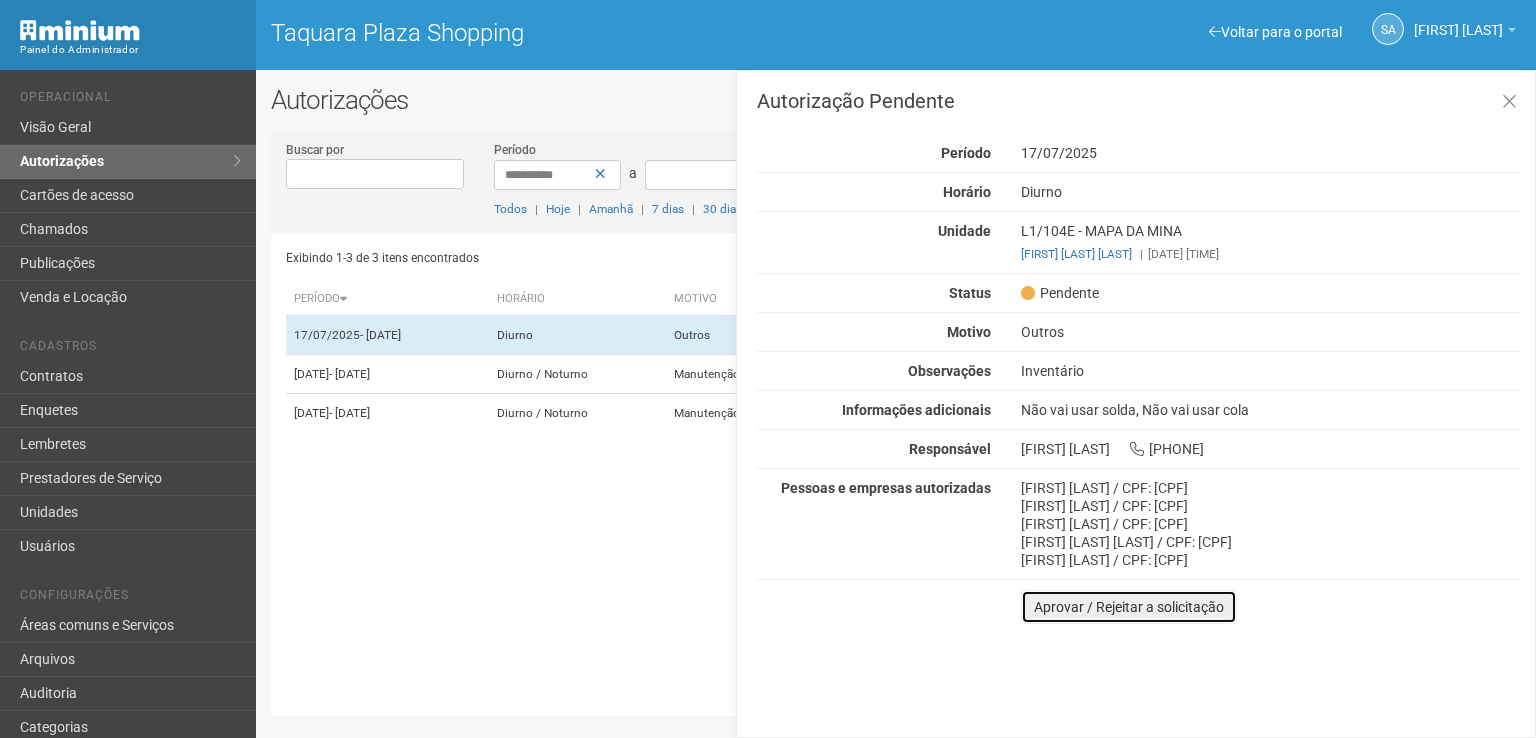 click on "Aprovar / Rejeitar a solicitação" at bounding box center [1129, 607] 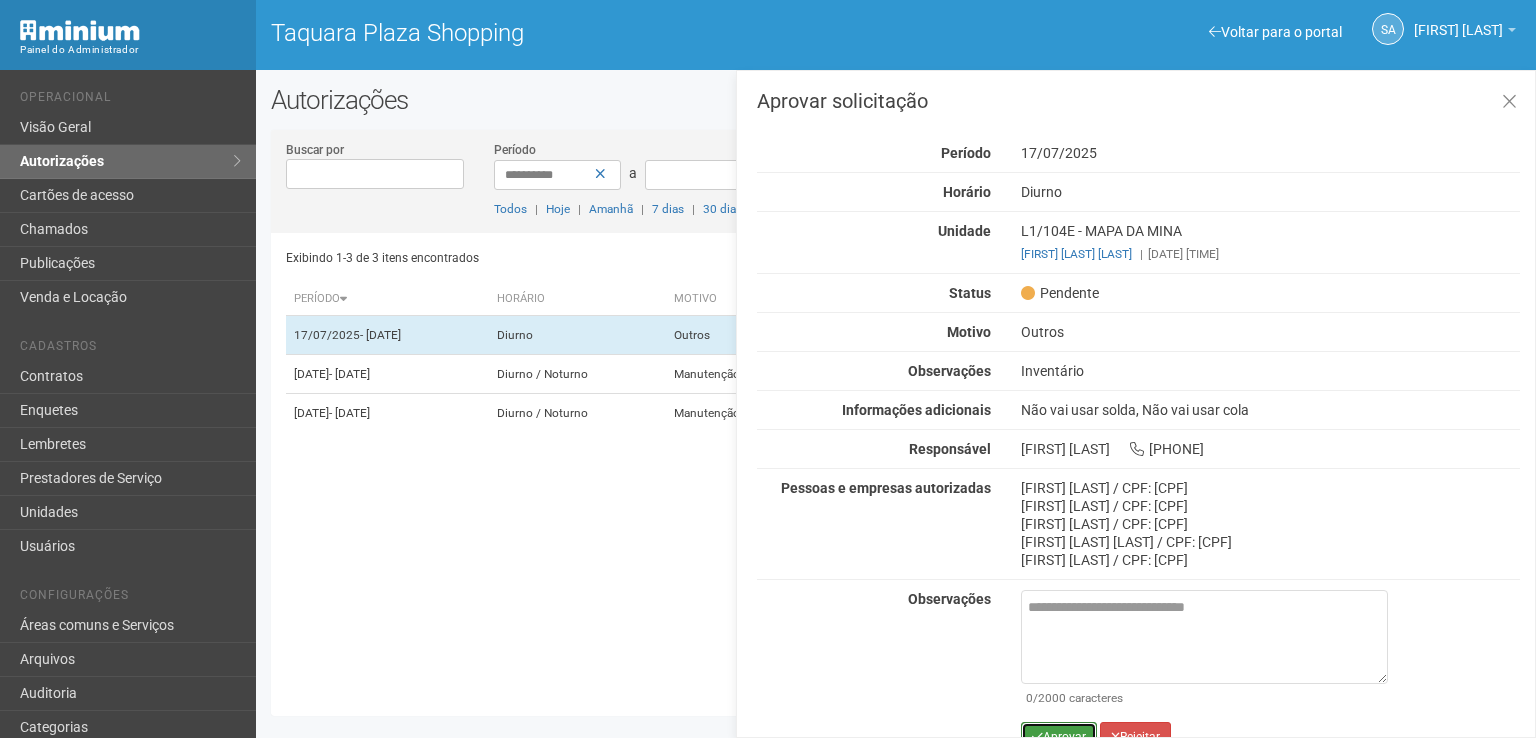 click on "Aprovar" at bounding box center [1059, 737] 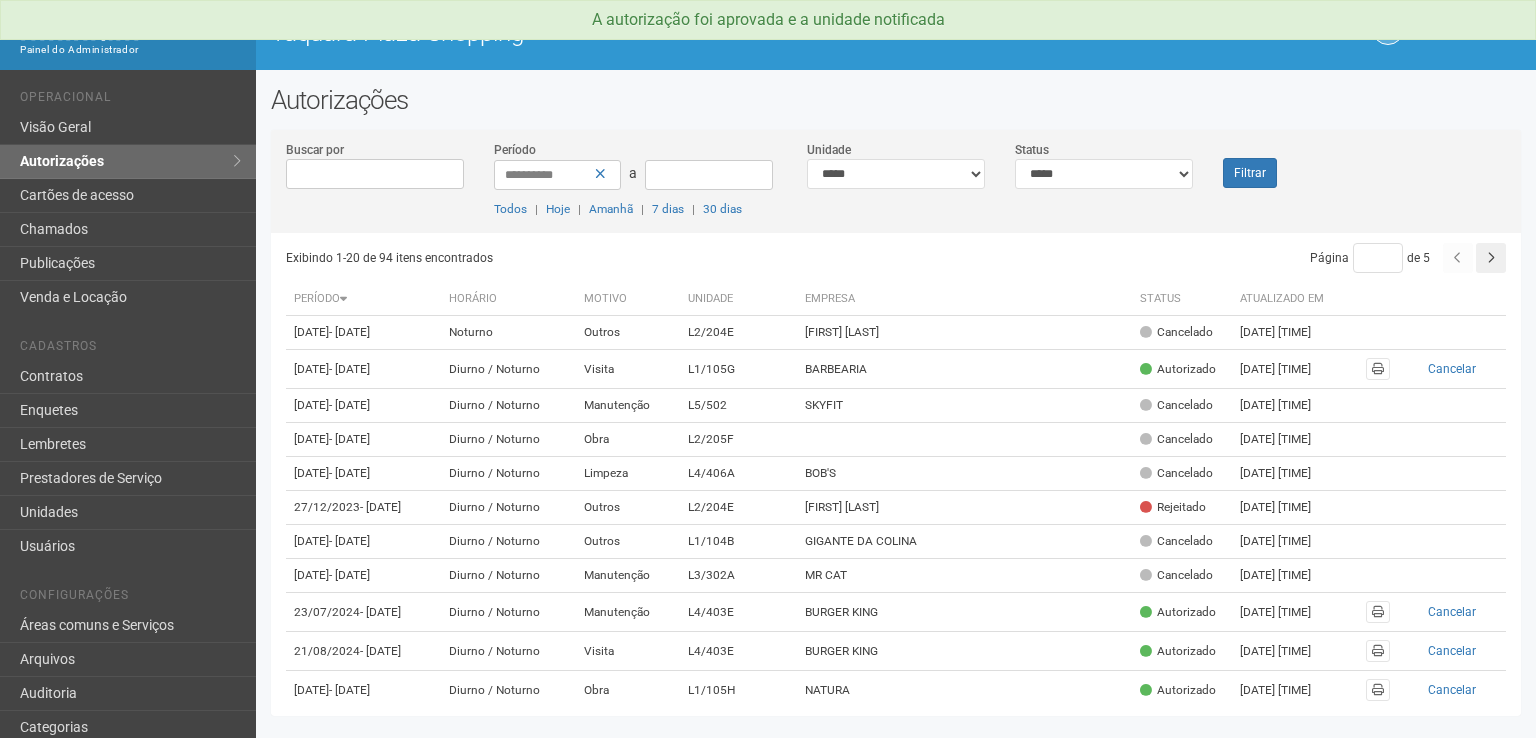 scroll, scrollTop: 0, scrollLeft: 0, axis: both 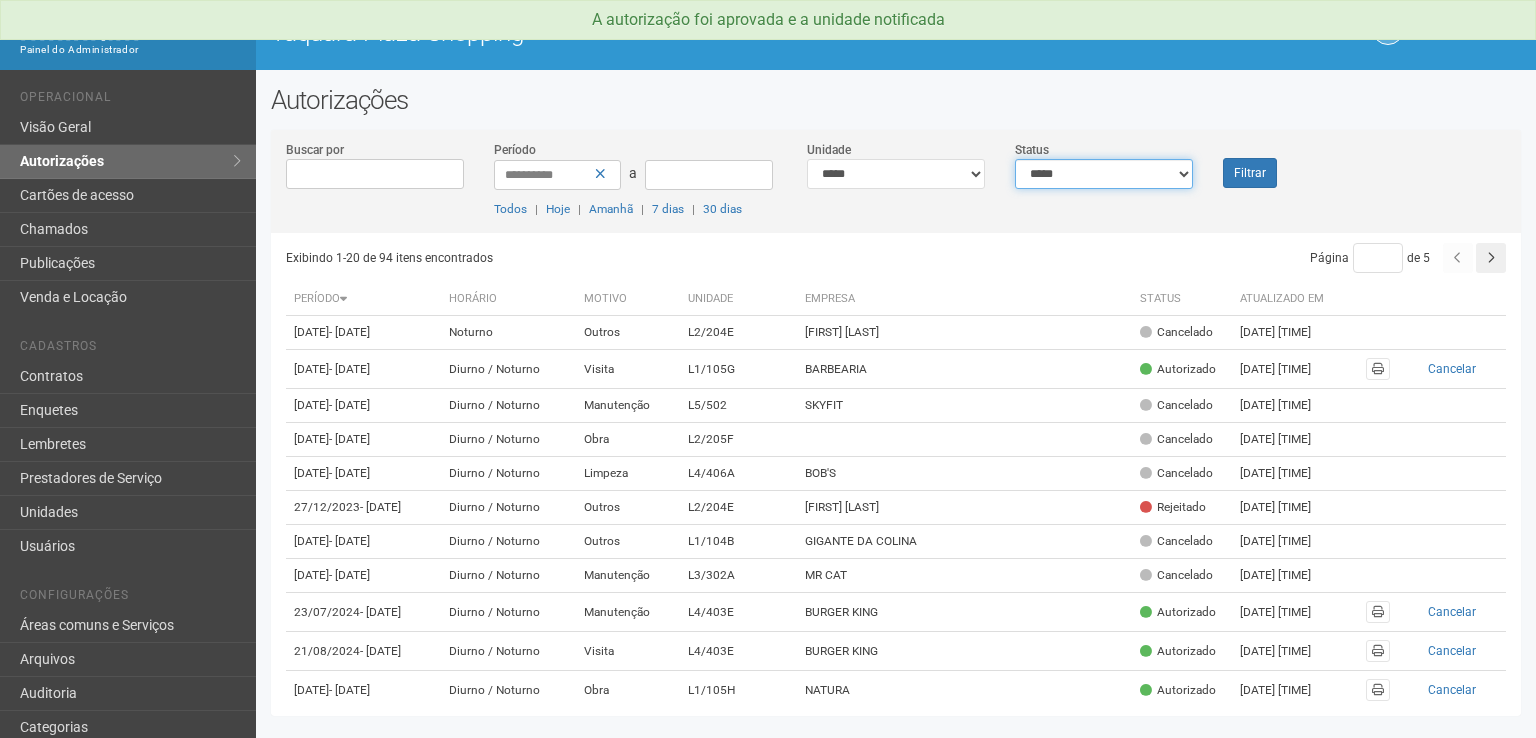 click on "**********" at bounding box center [1104, 174] 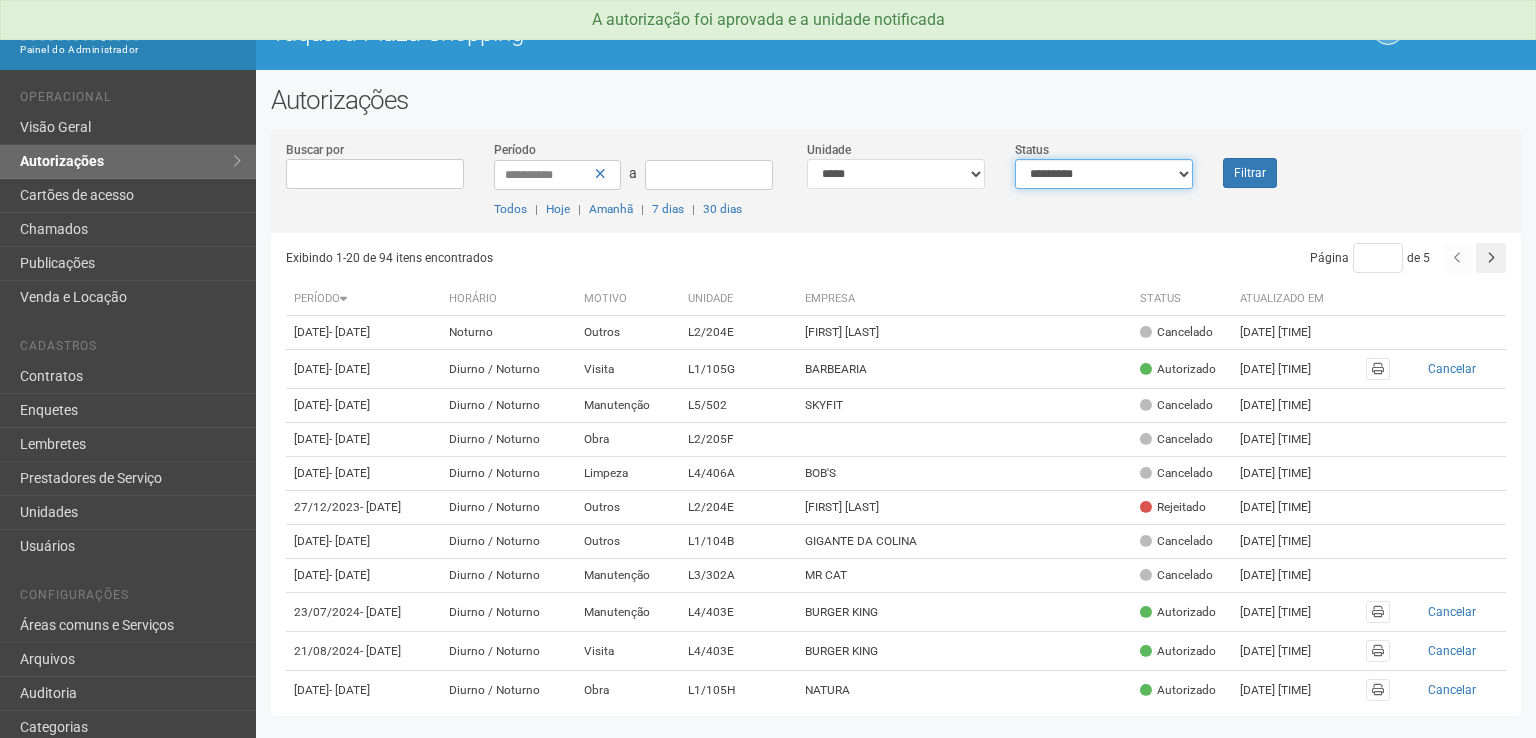 click on "**********" at bounding box center (1104, 174) 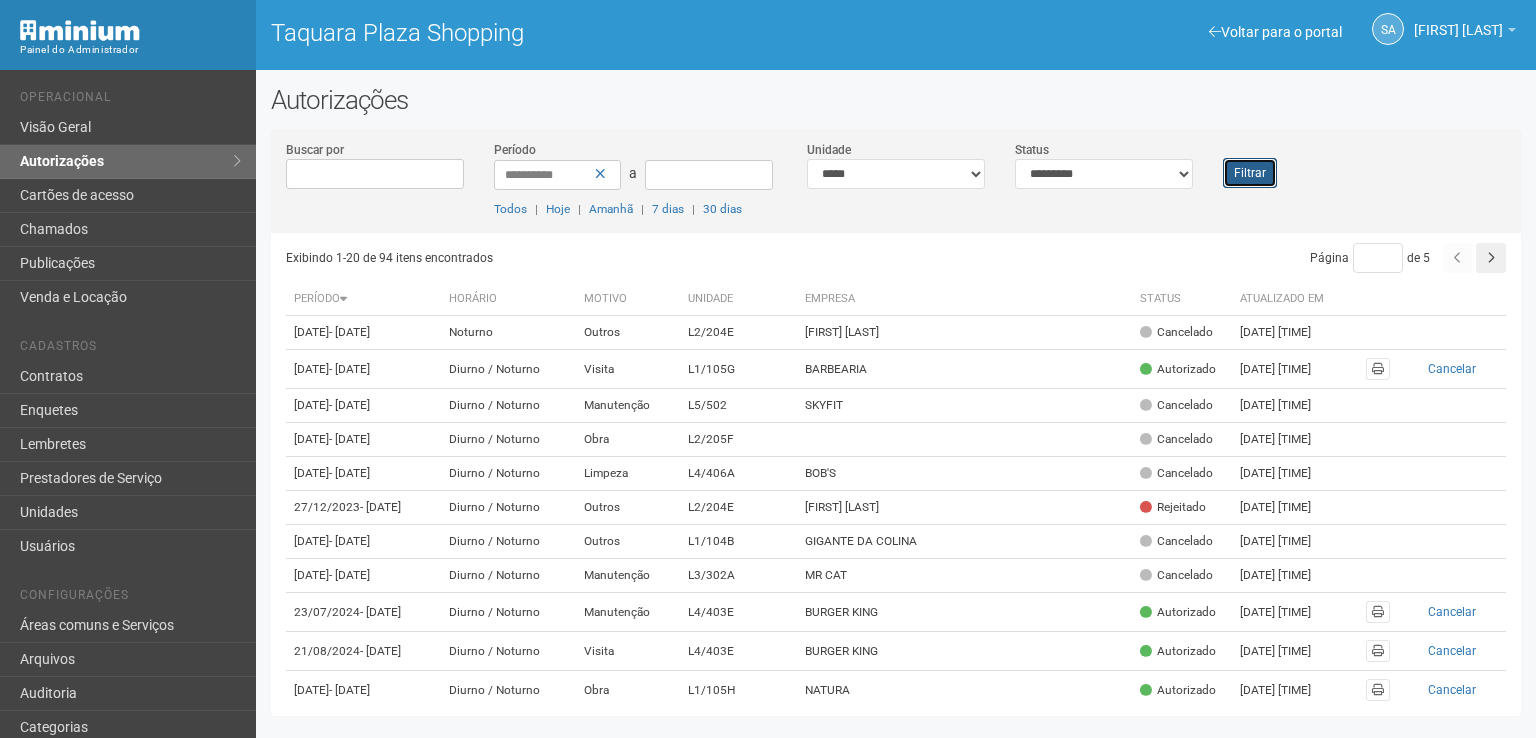 click on "Filtrar" at bounding box center [1250, 173] 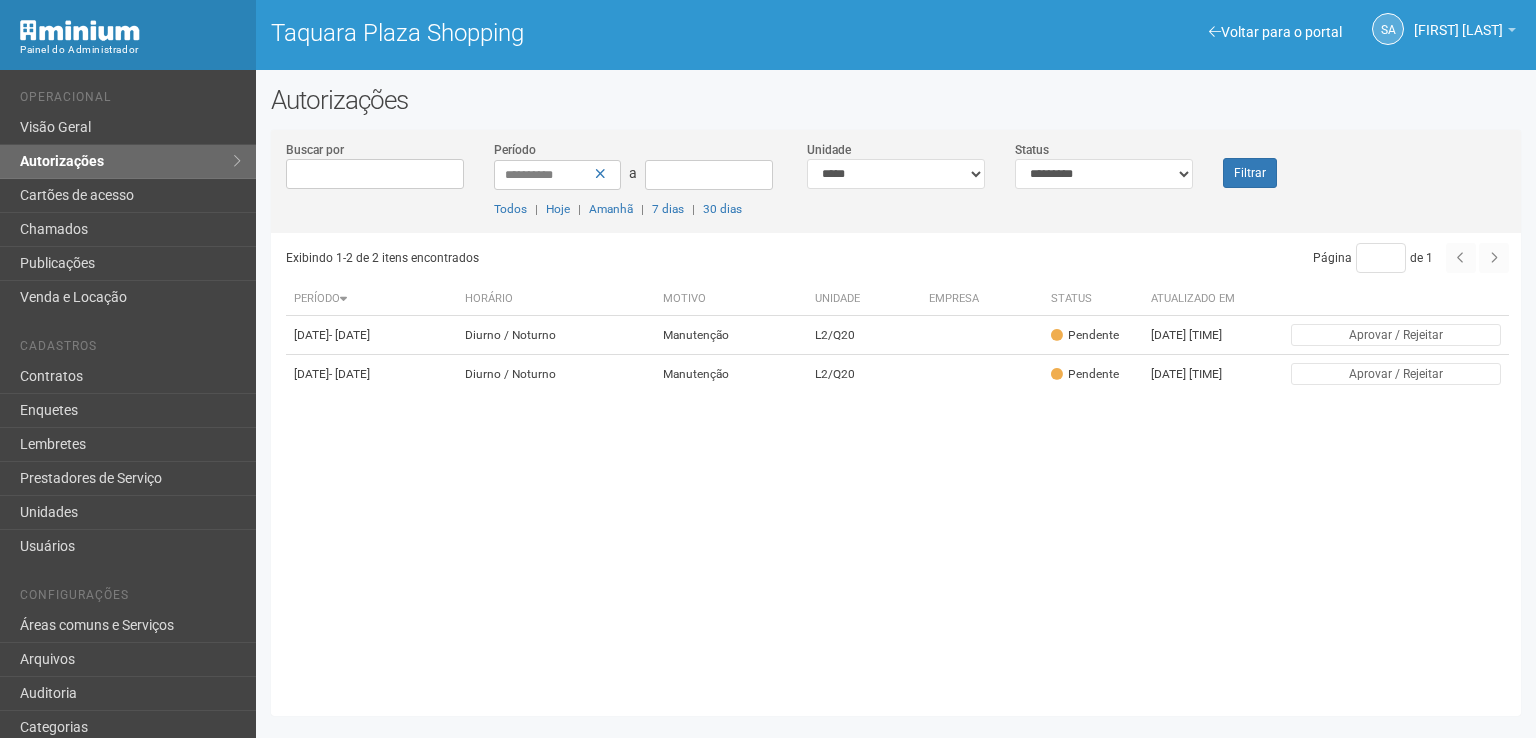 scroll, scrollTop: 0, scrollLeft: 0, axis: both 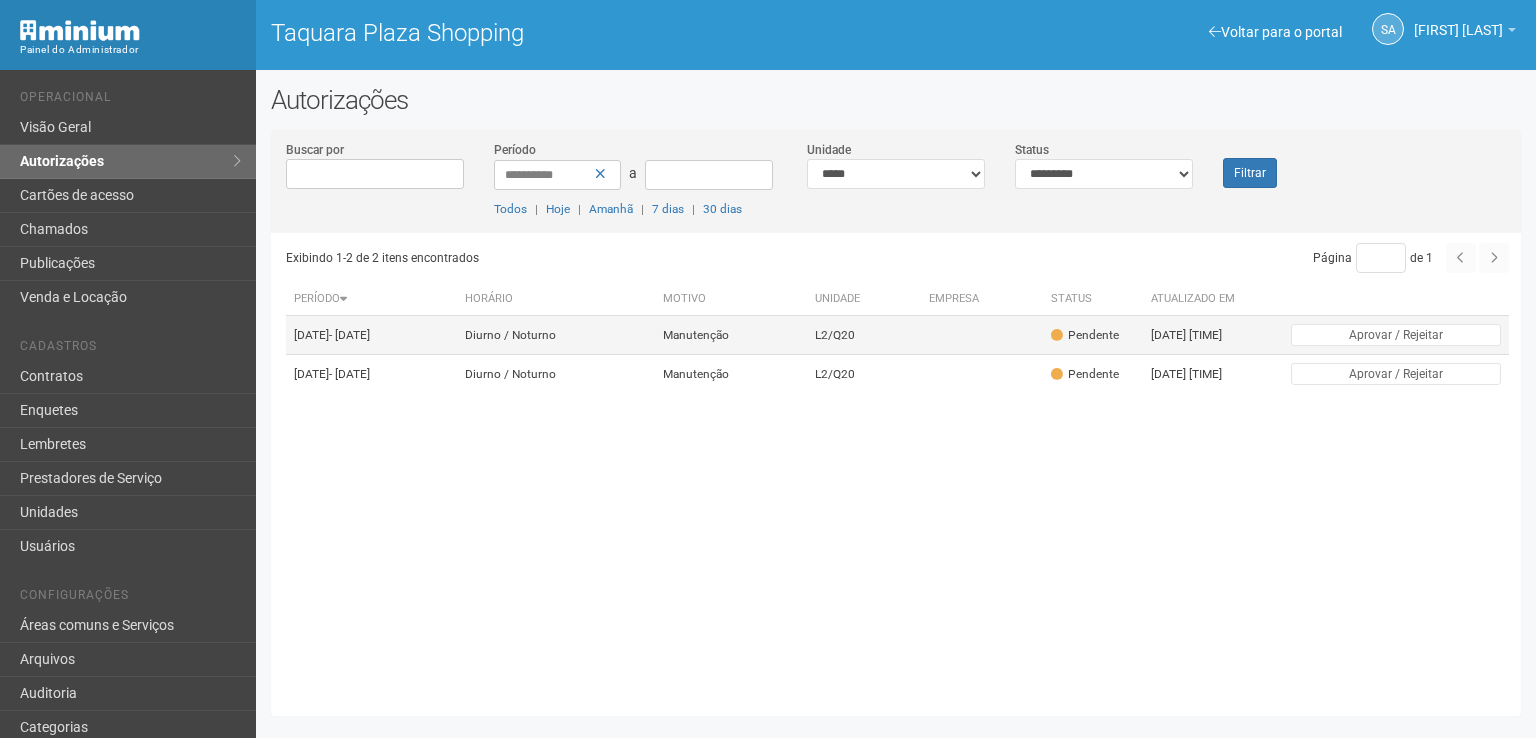 click on "Pendente" at bounding box center [1085, 335] 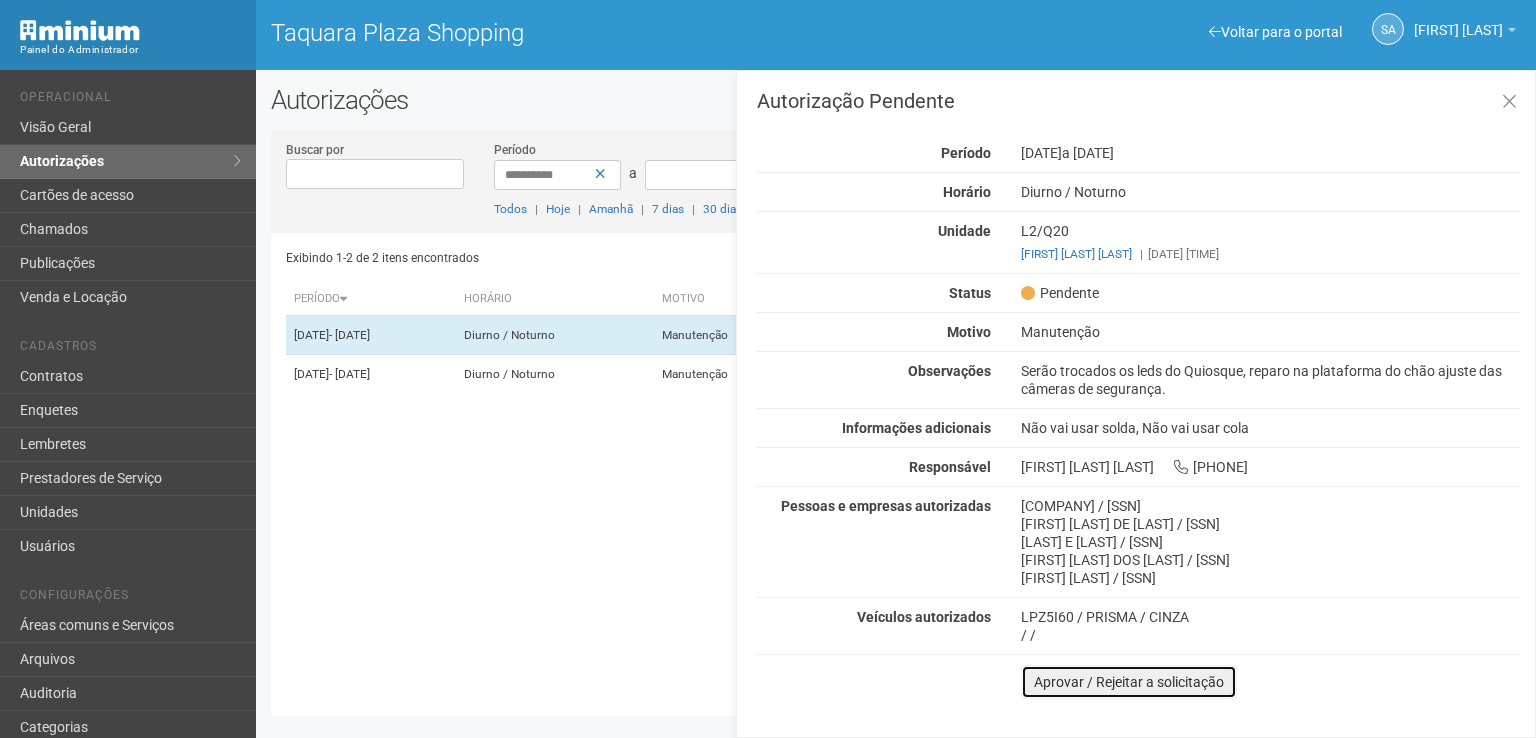 click on "Aprovar / Rejeitar a solicitação" at bounding box center (1129, 682) 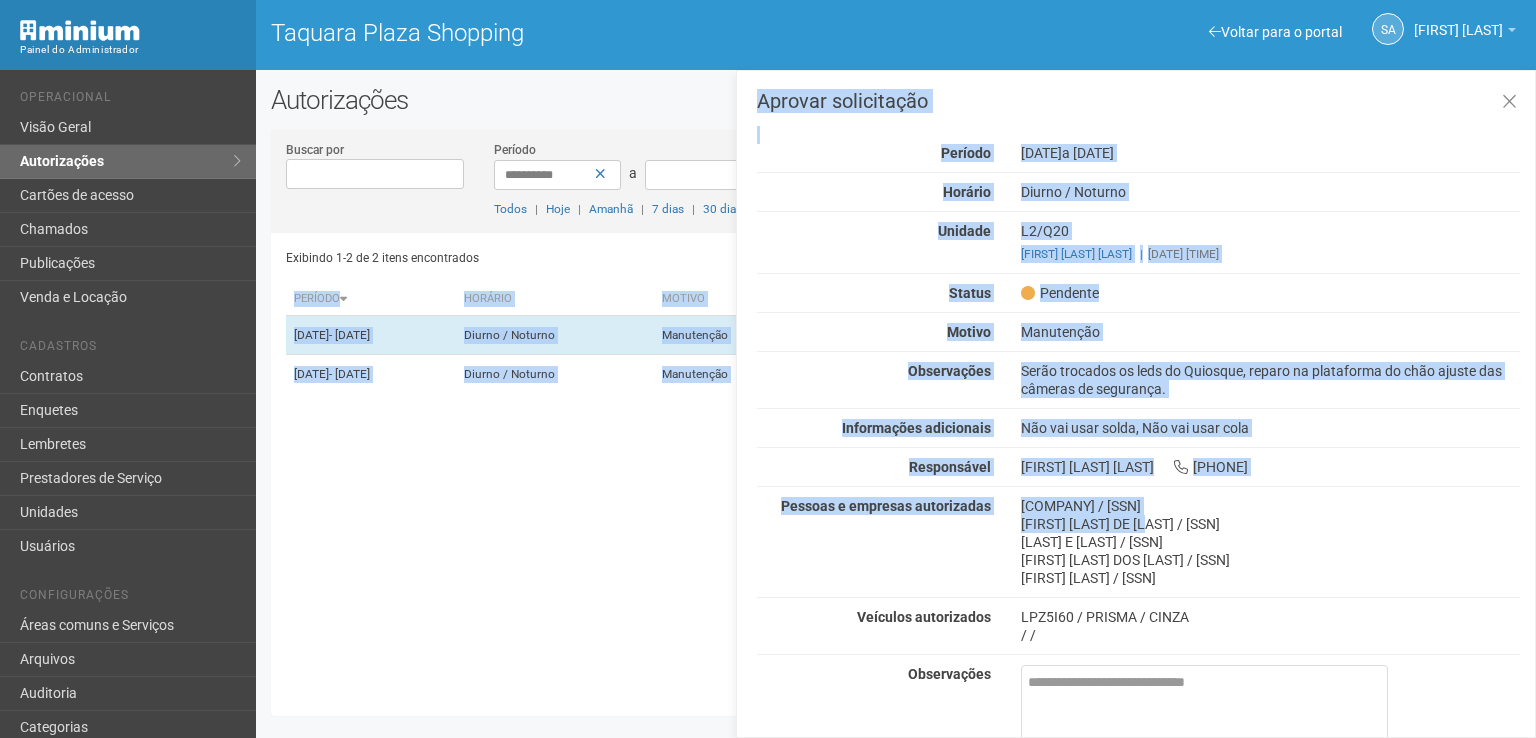 scroll, scrollTop: 101, scrollLeft: 0, axis: vertical 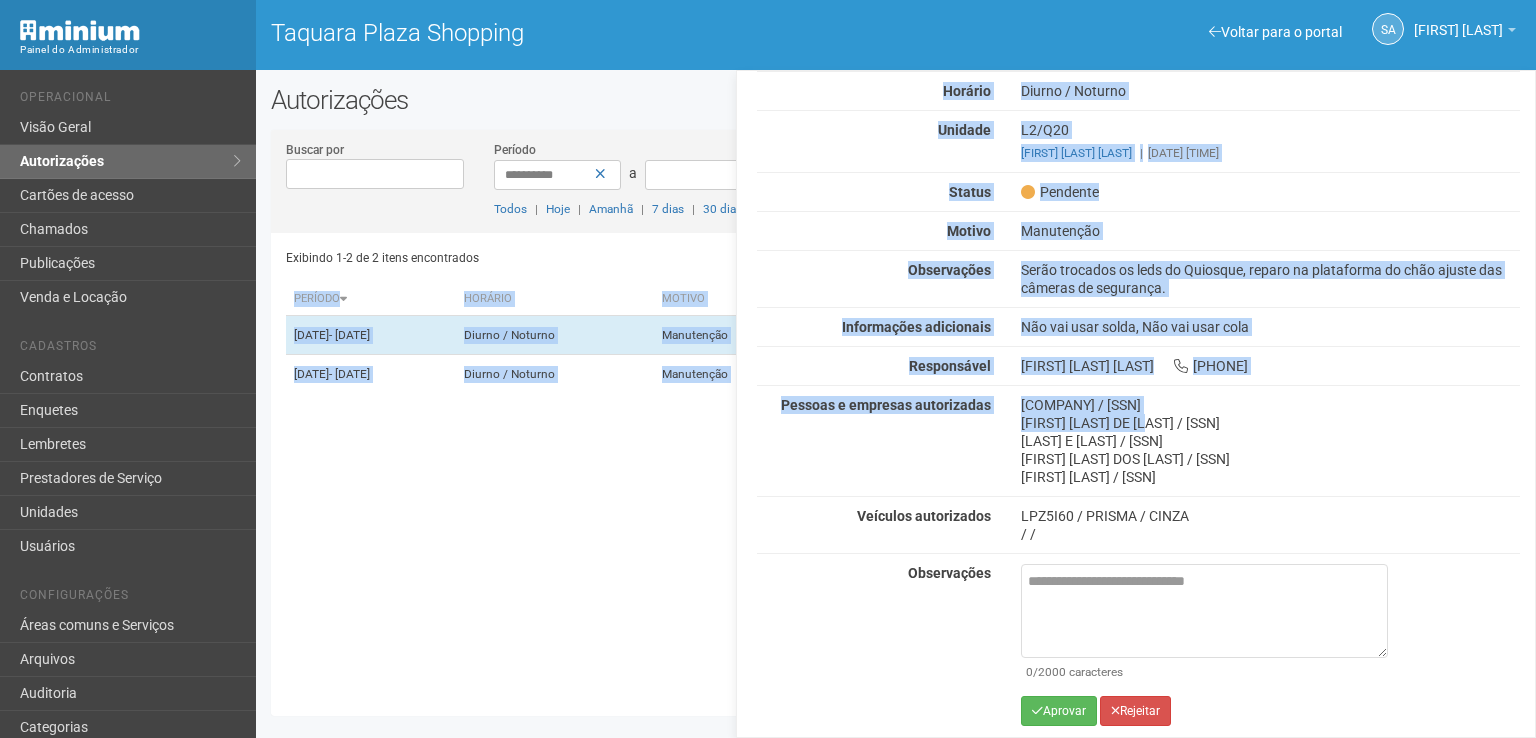 drag, startPoint x: 1172, startPoint y: 513, endPoint x: 1192, endPoint y: 776, distance: 263.75937 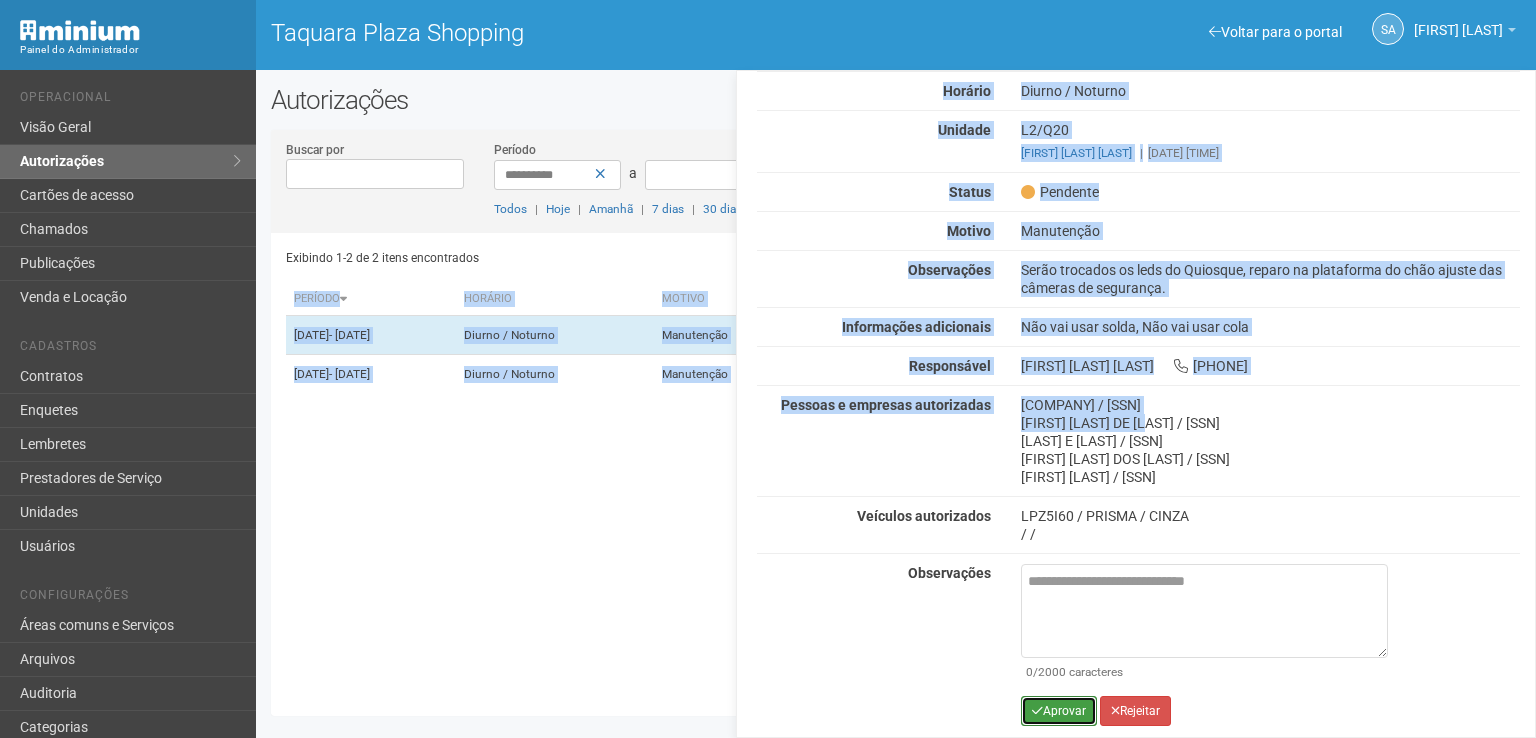 click on "Aprovar" at bounding box center (1059, 711) 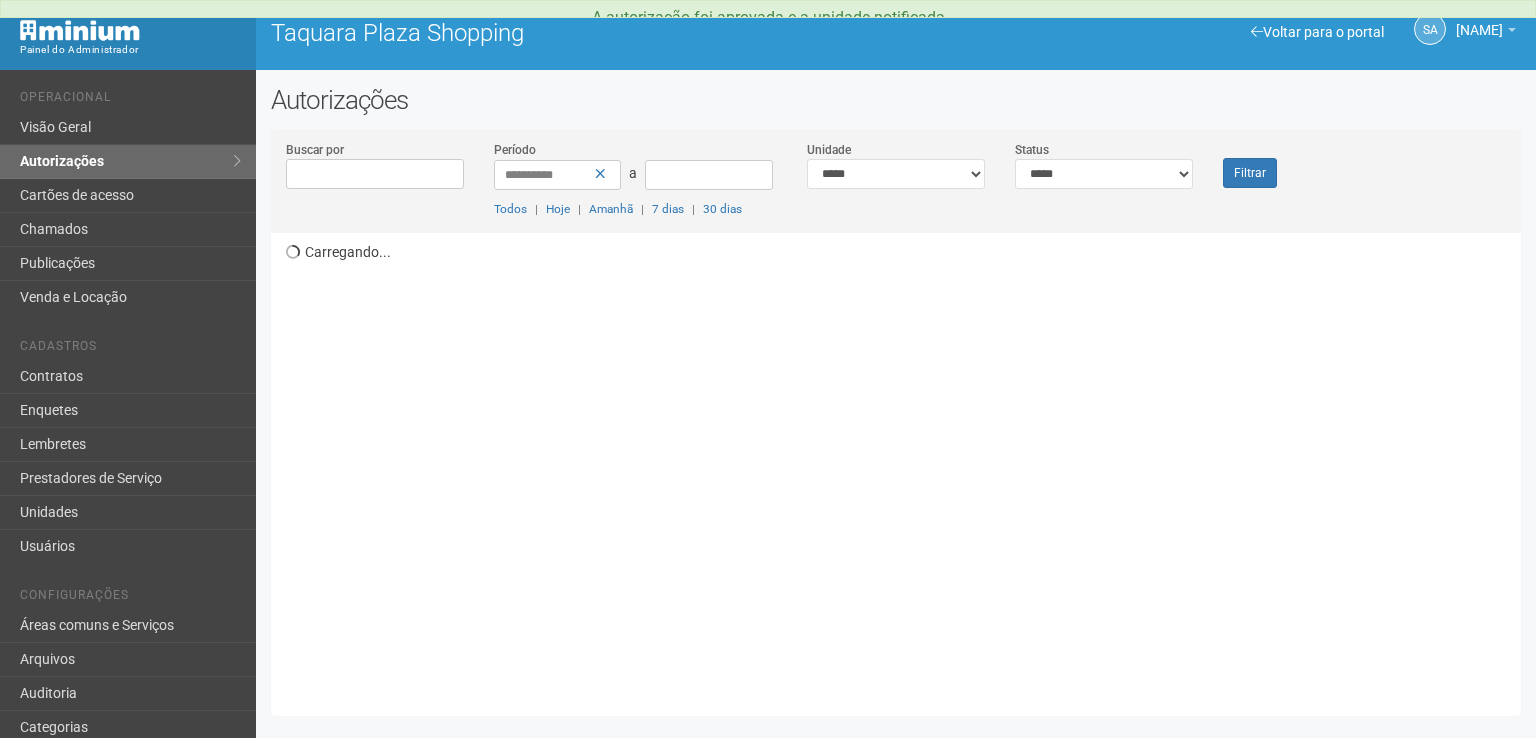 scroll, scrollTop: 0, scrollLeft: 0, axis: both 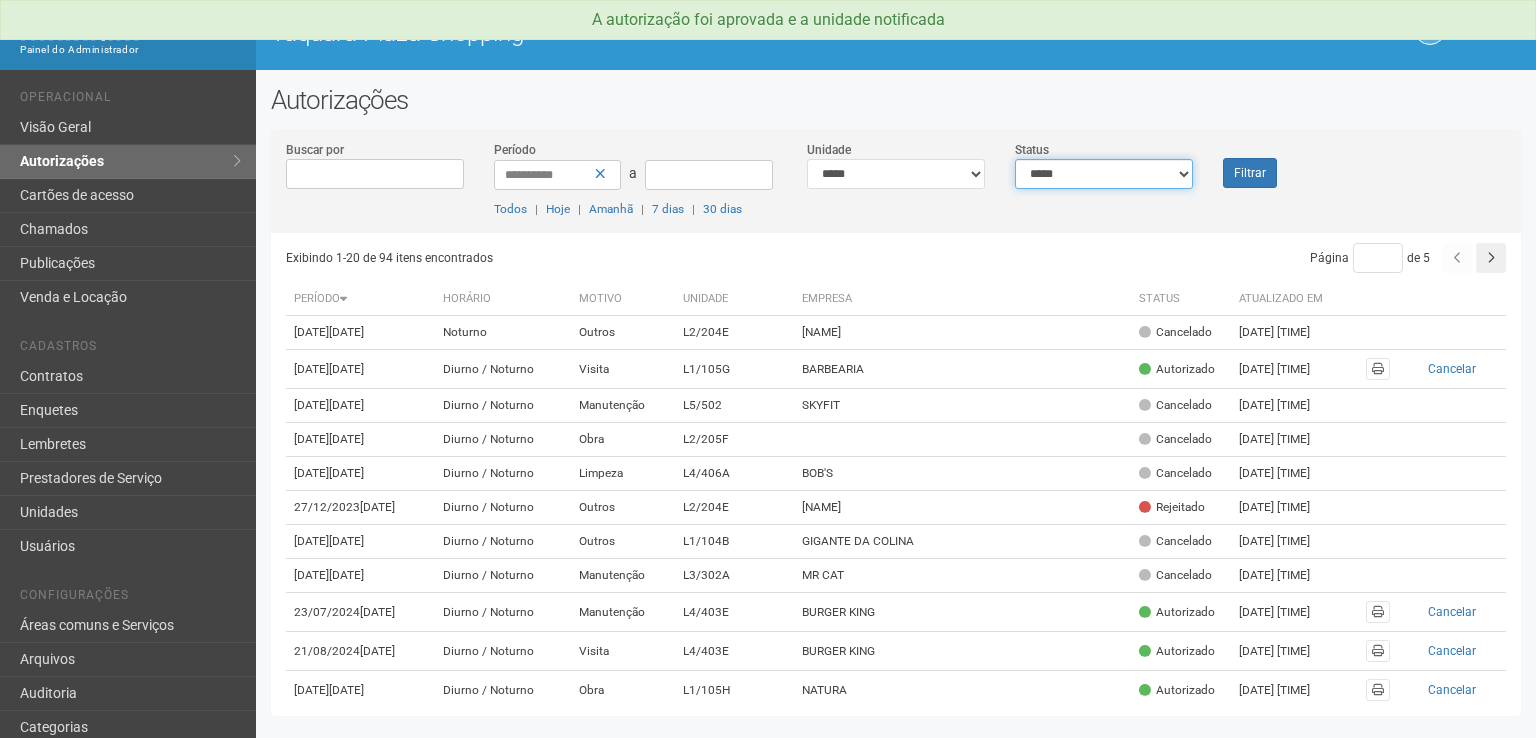 click on "**********" at bounding box center [1104, 174] 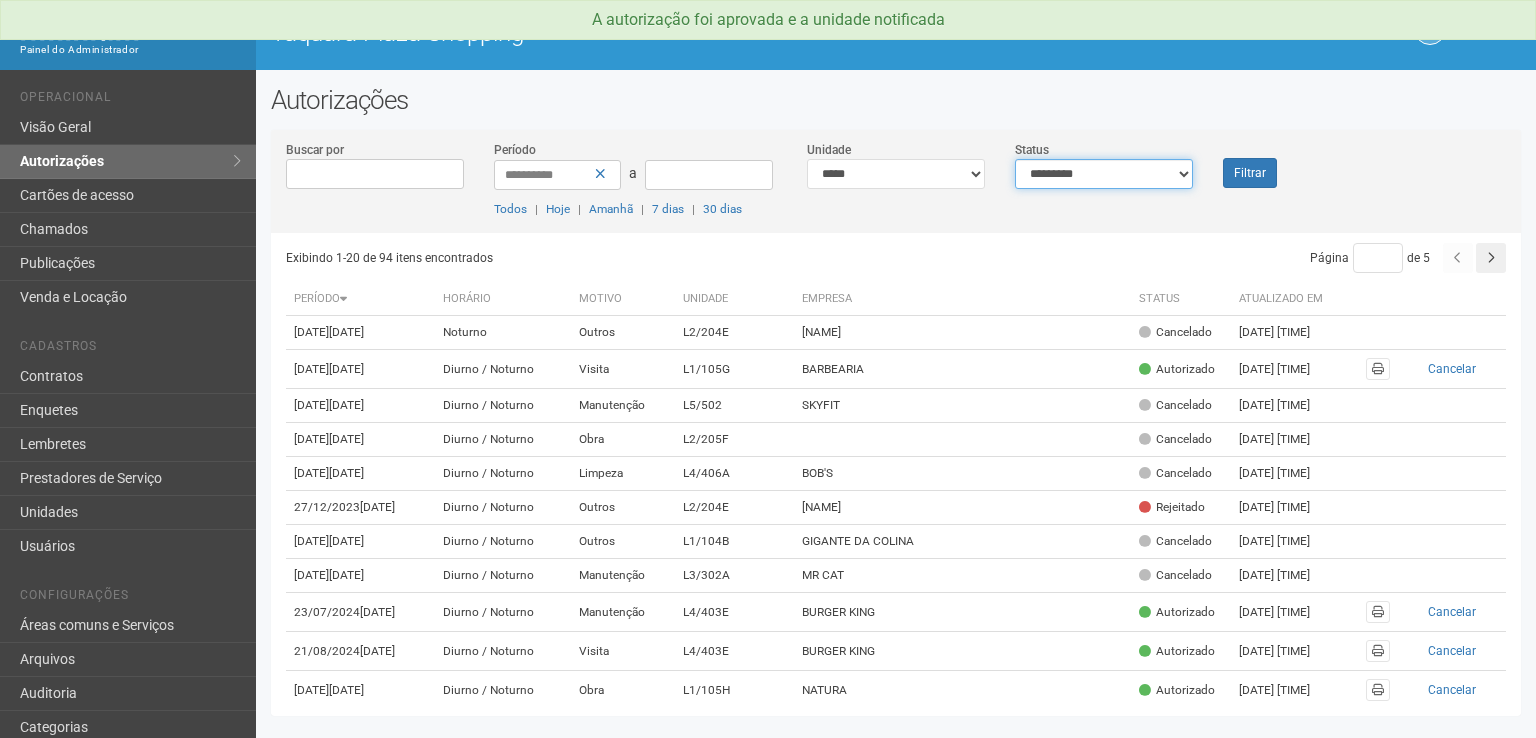 click on "**********" at bounding box center [1104, 174] 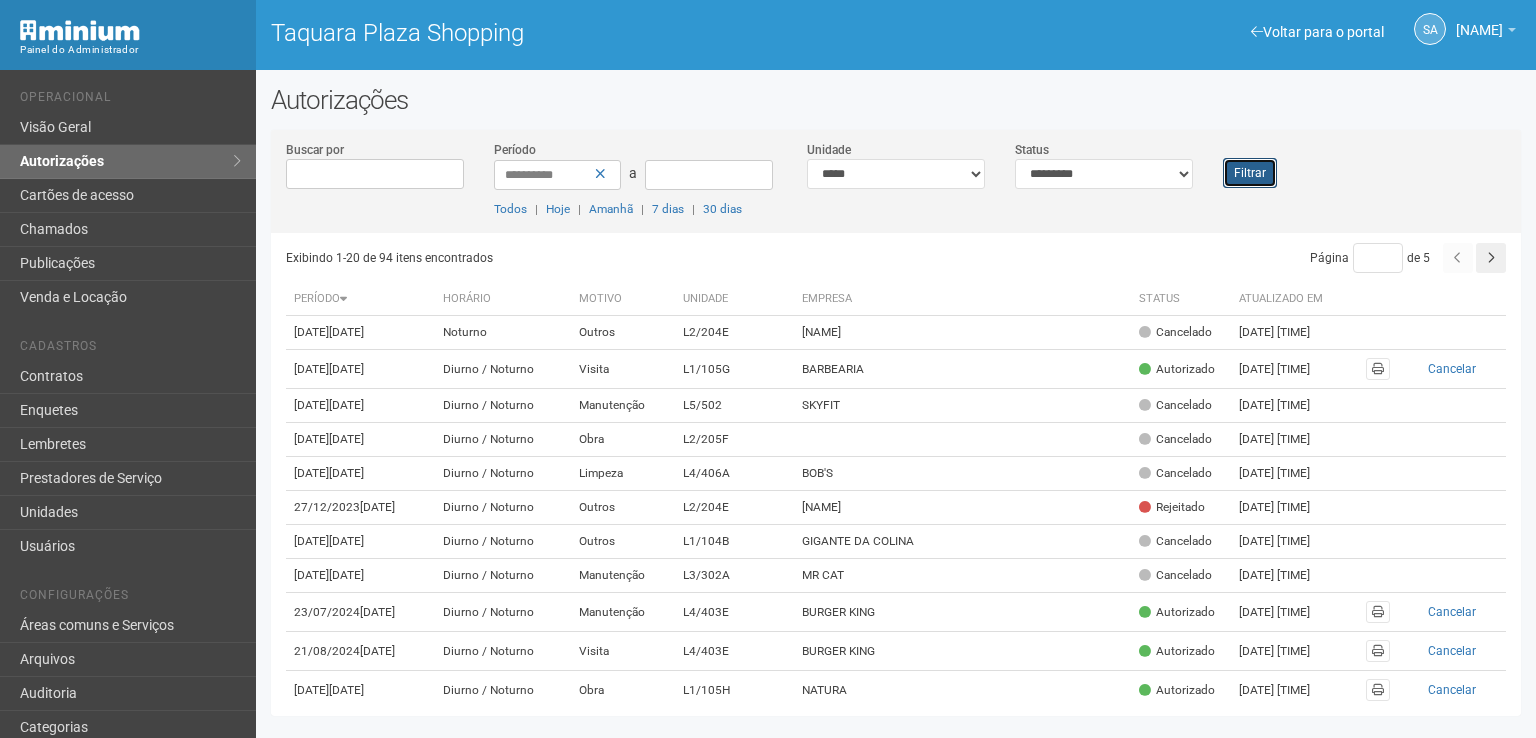 click on "Filtrar" at bounding box center [1250, 173] 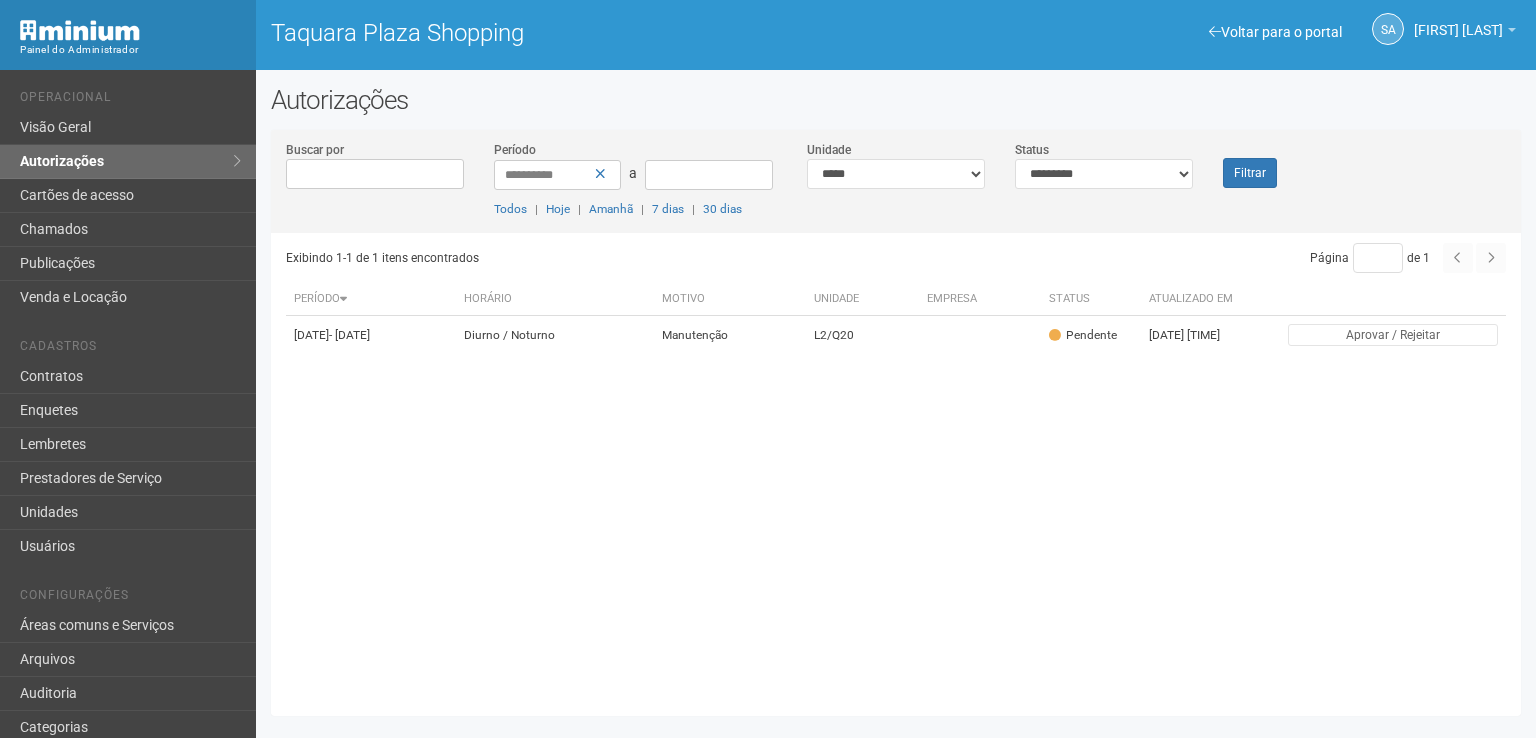scroll, scrollTop: 0, scrollLeft: 0, axis: both 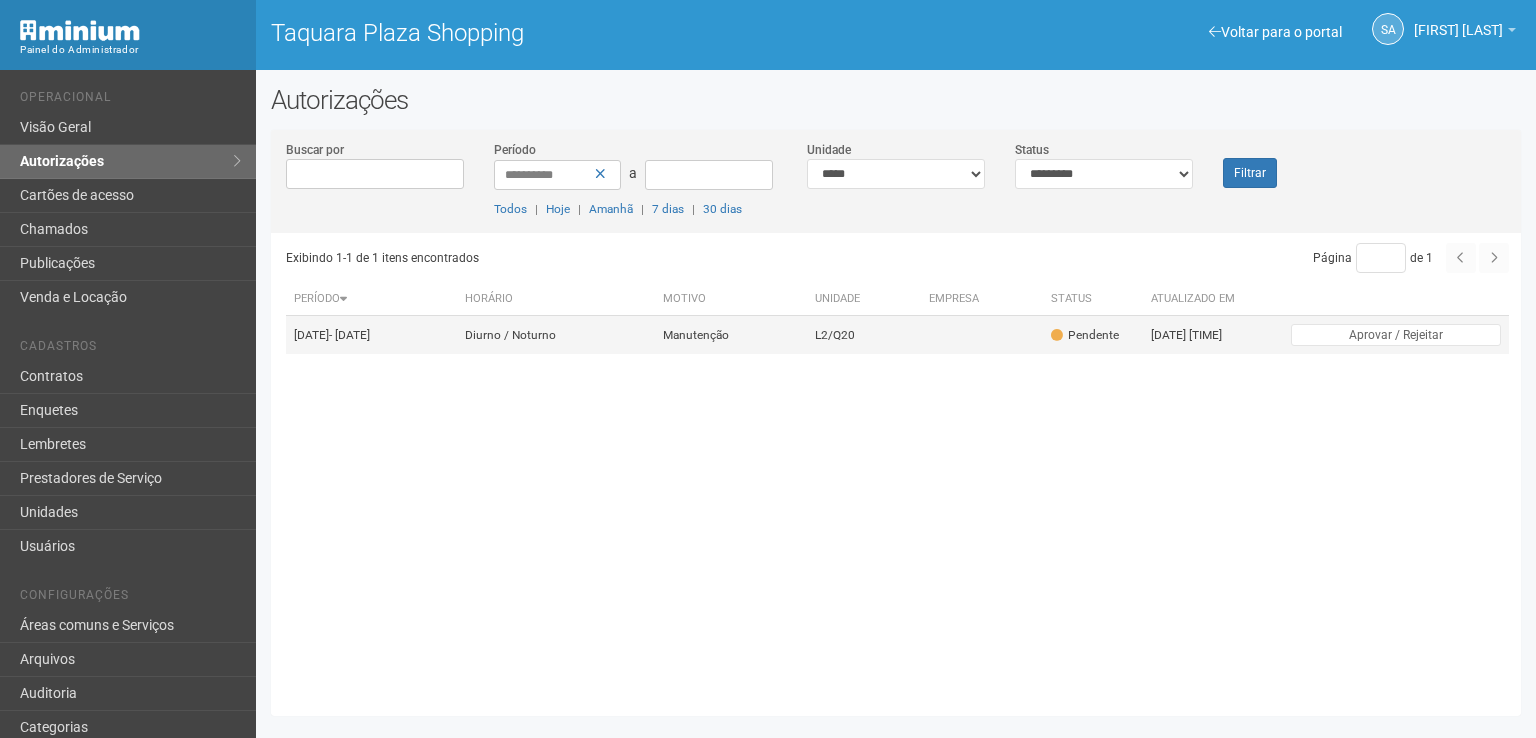 click on "L2/Q20" at bounding box center [863, 335] 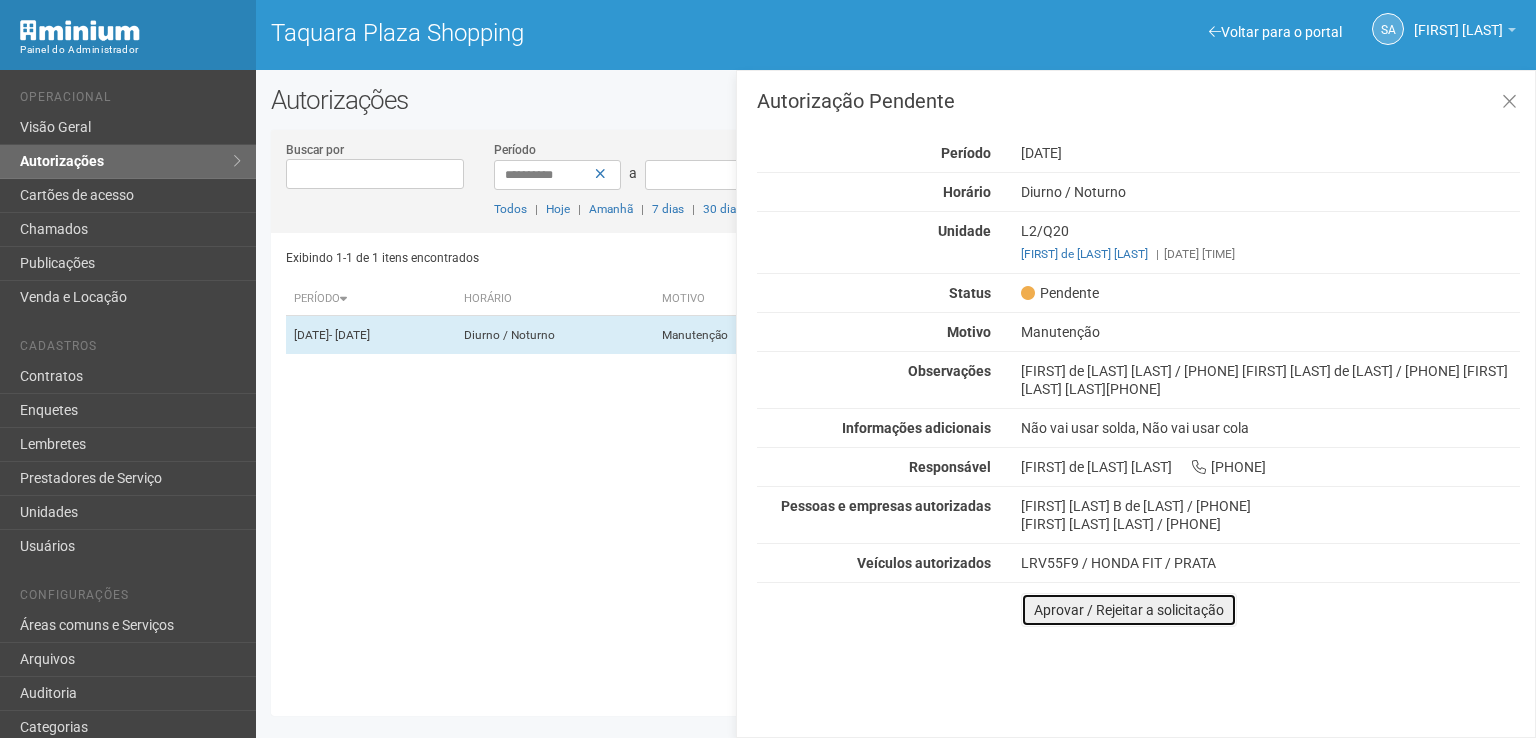 click on "Aprovar / Rejeitar a solicitação" at bounding box center [1129, 610] 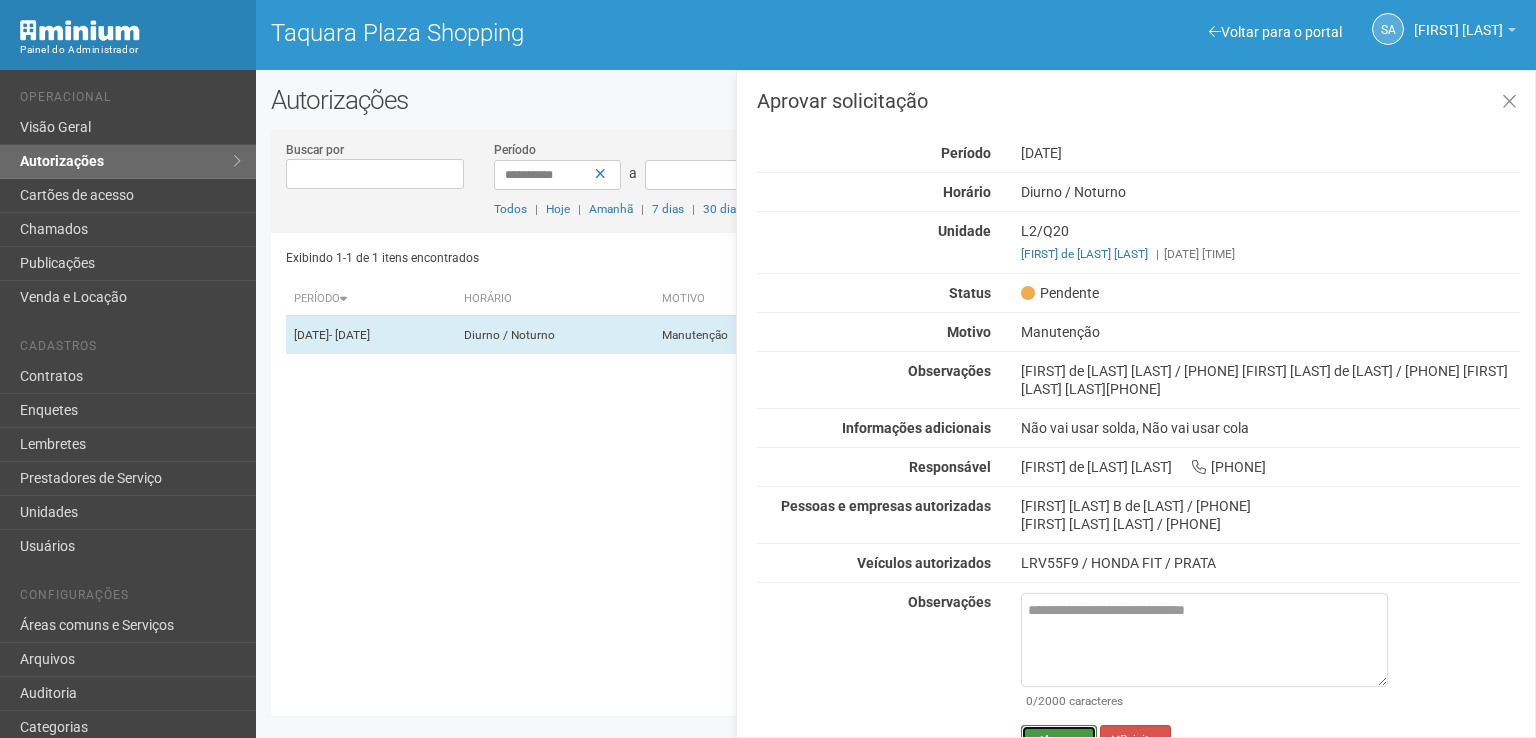 click on "Aprovar" at bounding box center [1059, 740] 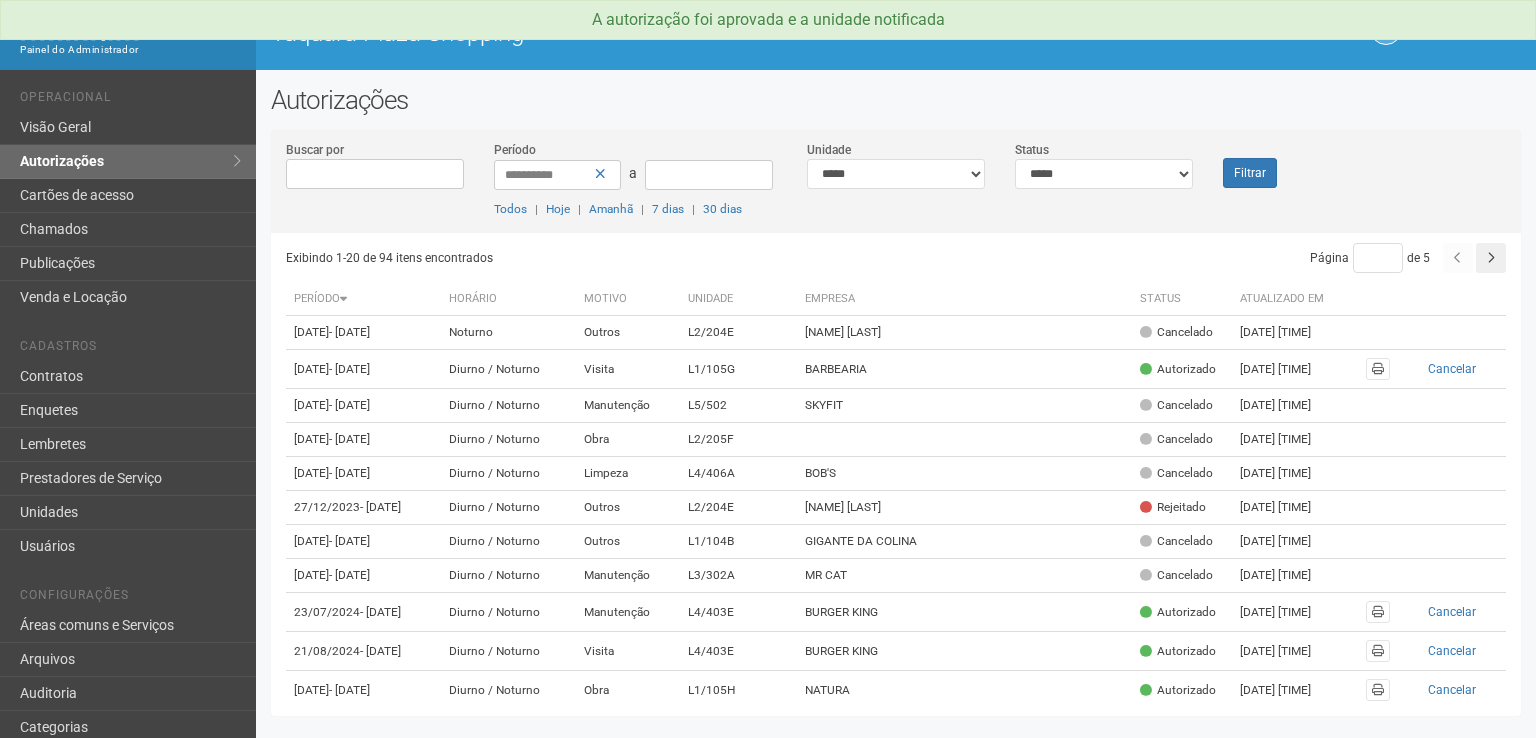 scroll, scrollTop: 0, scrollLeft: 0, axis: both 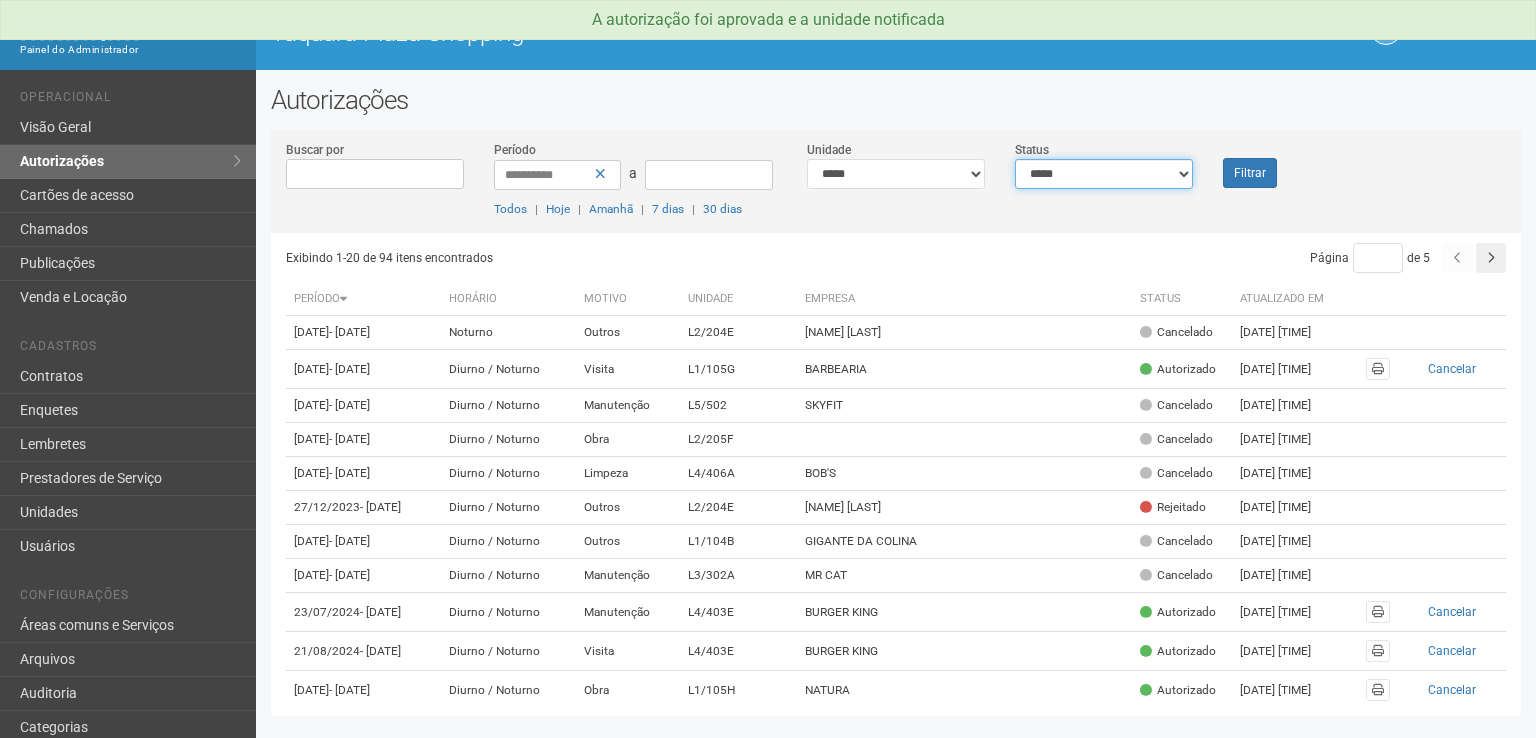 click on "**********" at bounding box center [1104, 174] 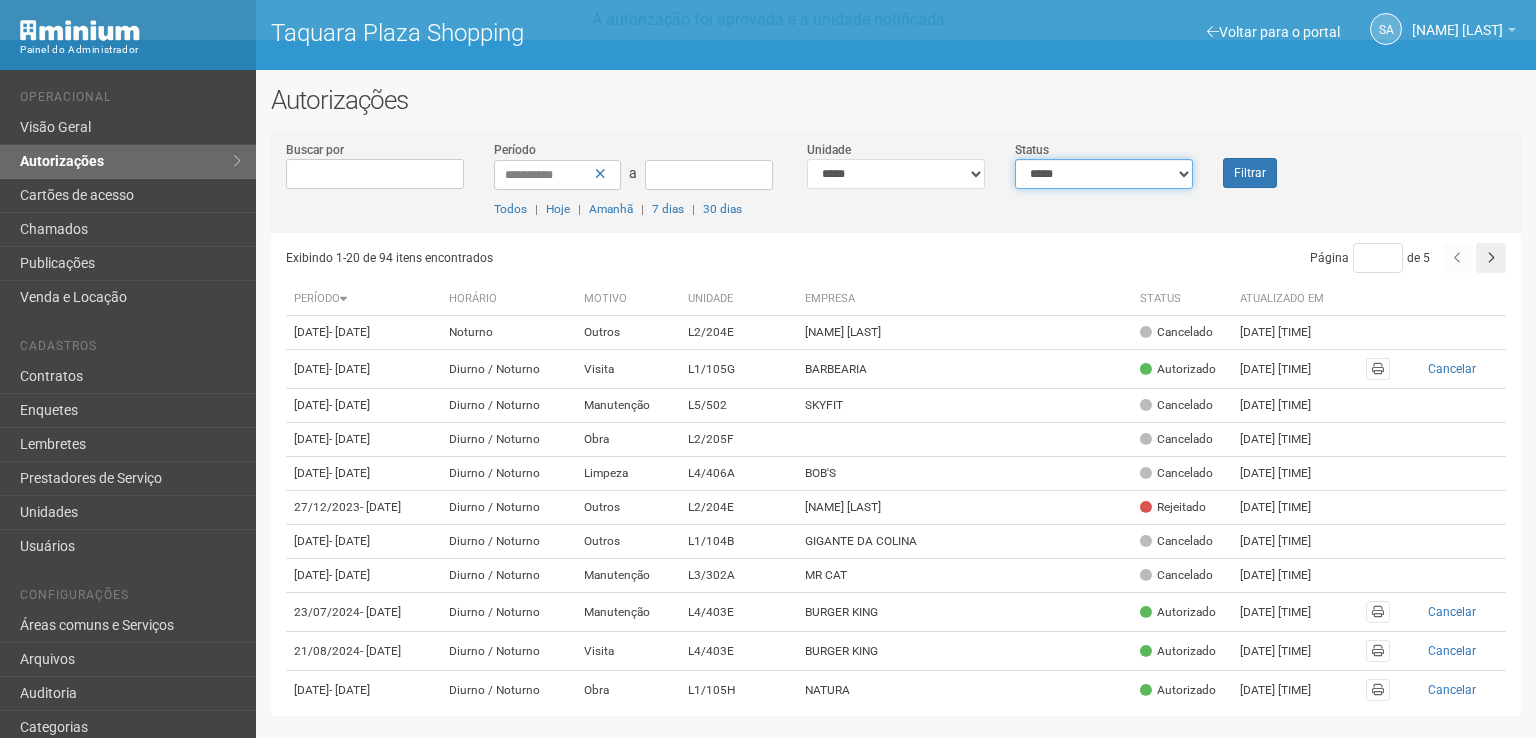 select on "*" 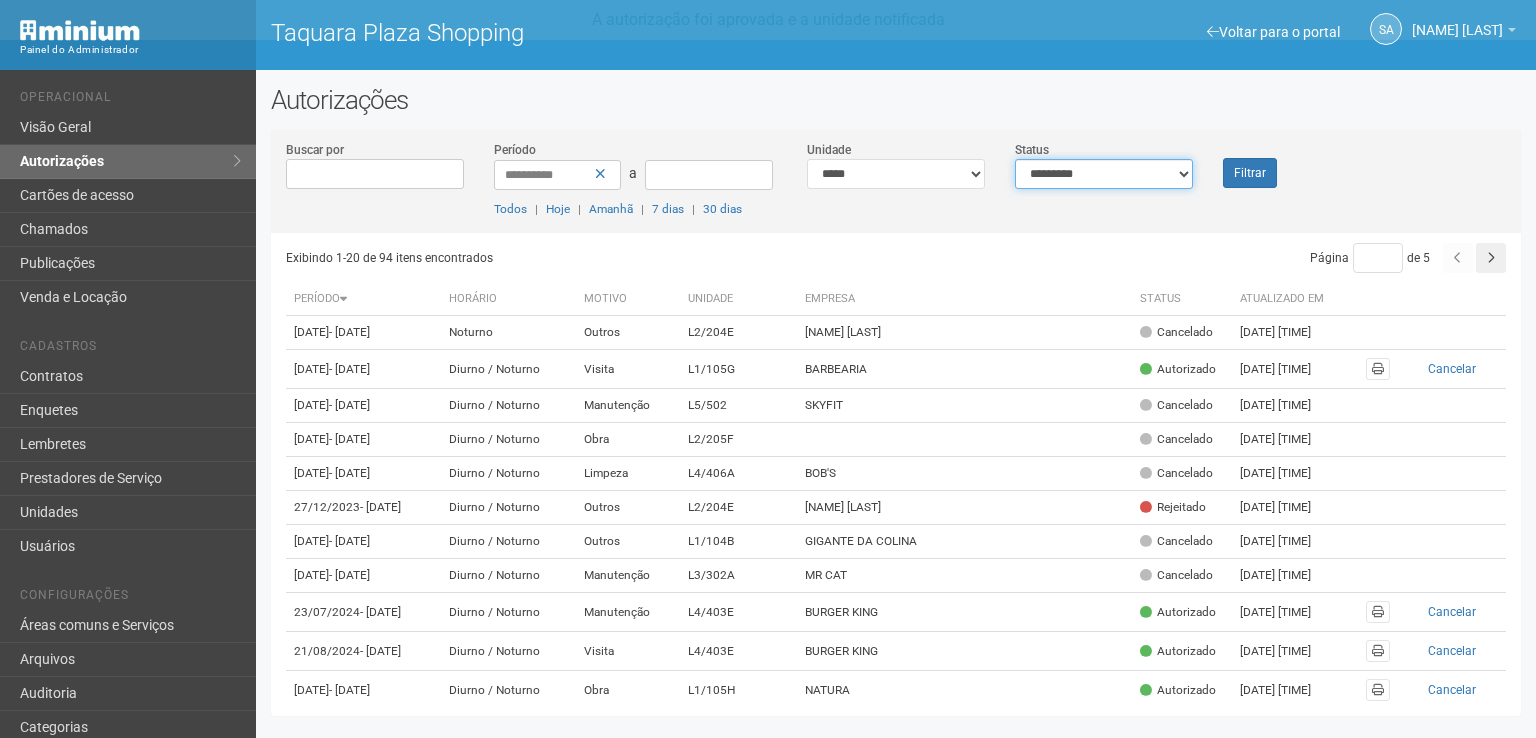 click on "**********" at bounding box center [1104, 174] 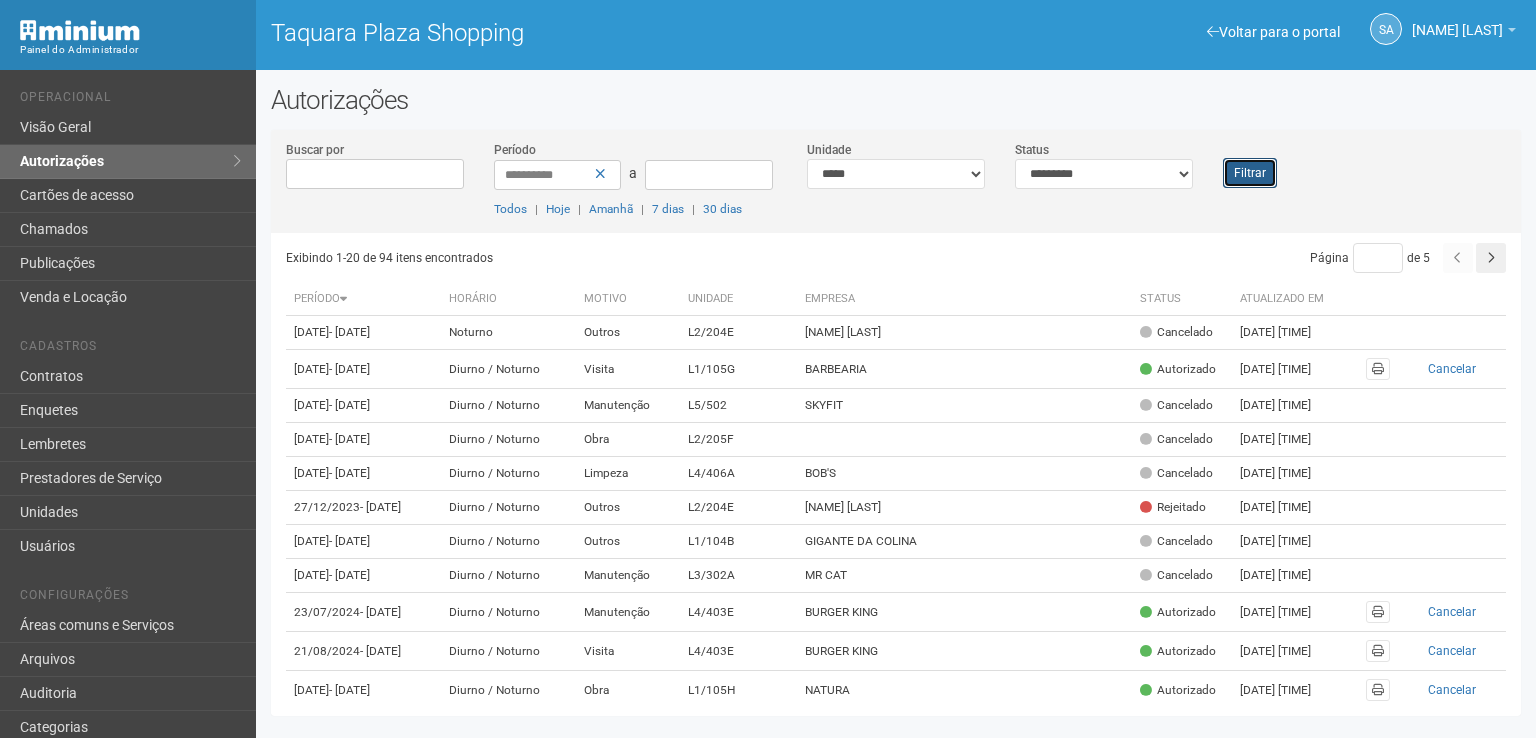 click on "Filtrar" at bounding box center (1250, 173) 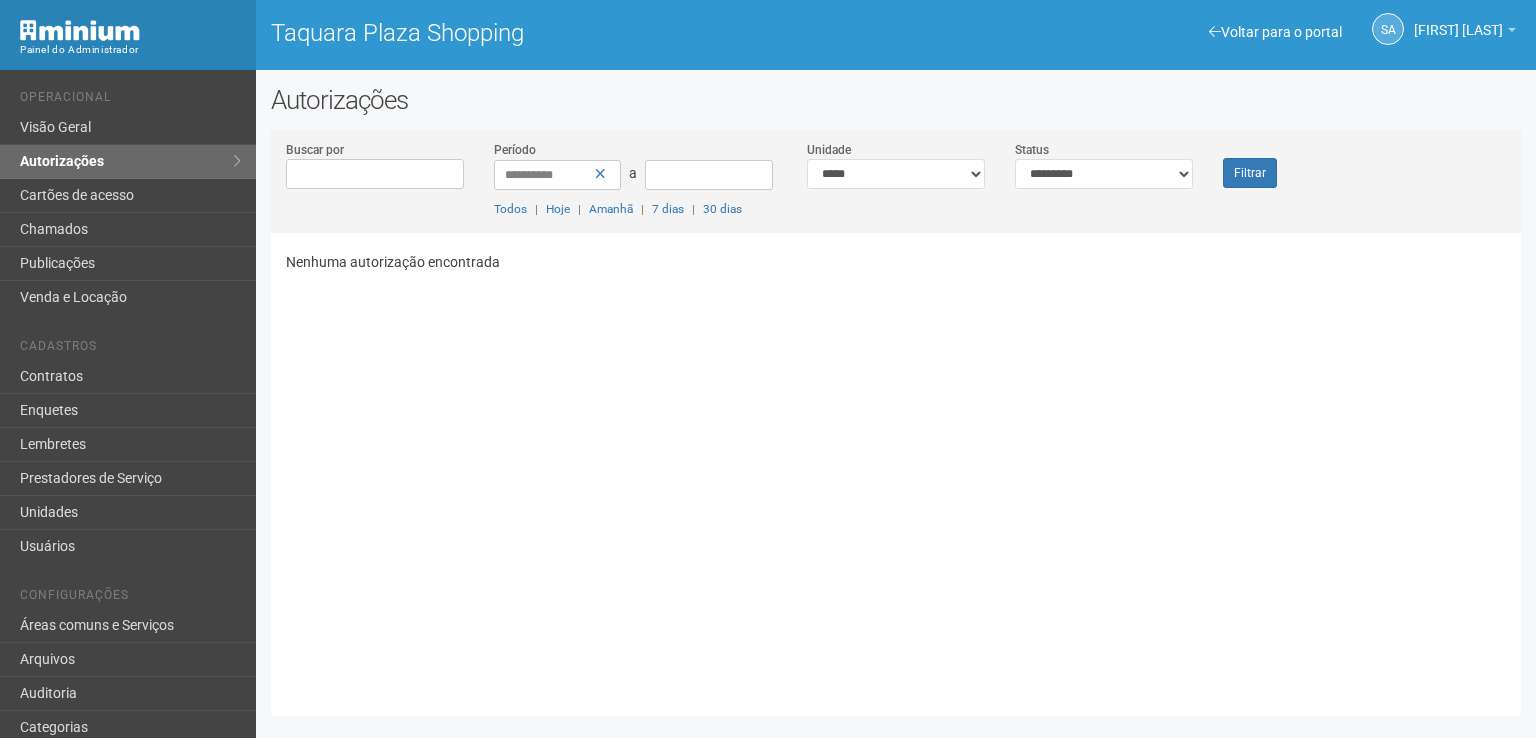 scroll, scrollTop: 0, scrollLeft: 0, axis: both 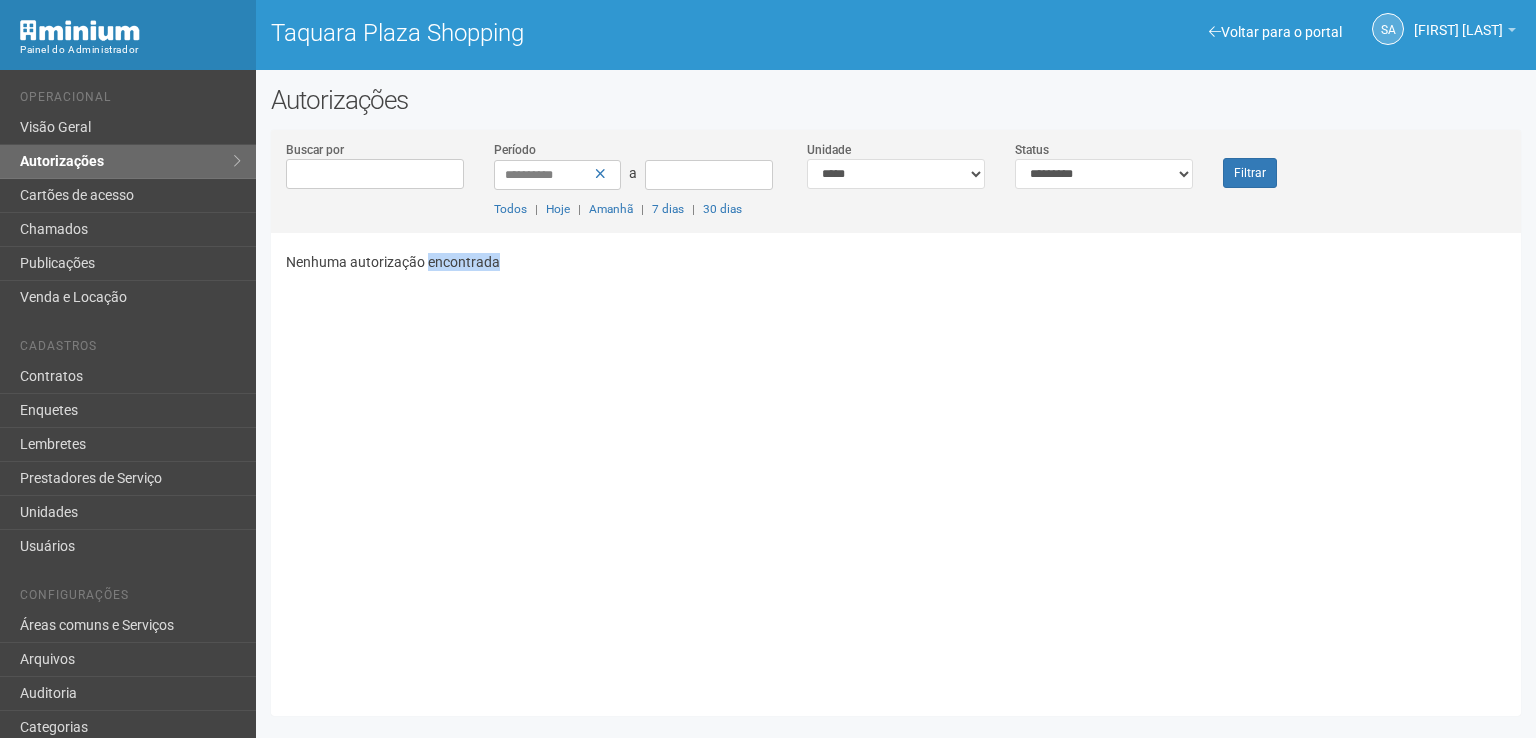 drag, startPoint x: 613, startPoint y: 555, endPoint x: 428, endPoint y: 495, distance: 194.4865 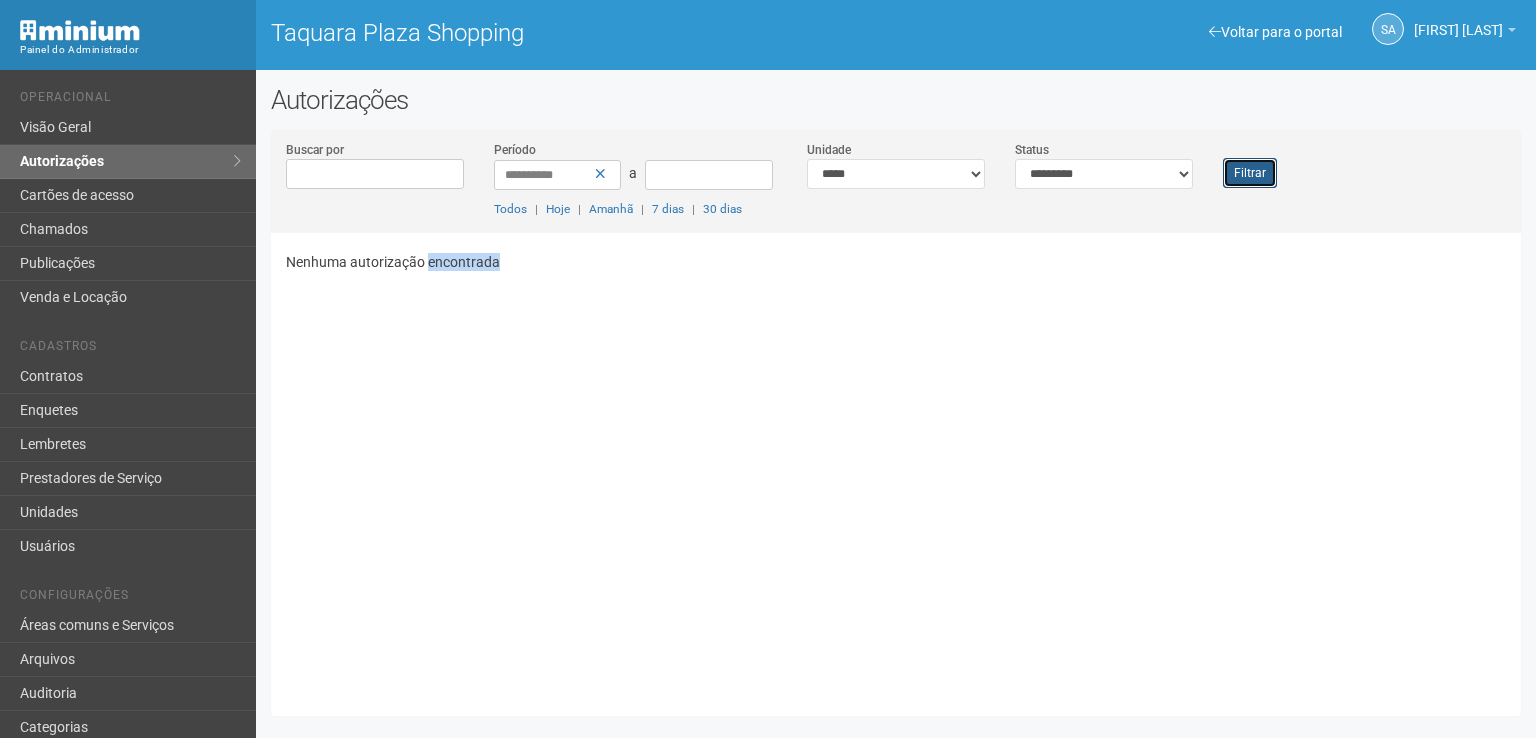 click on "Filtrar" at bounding box center (1250, 173) 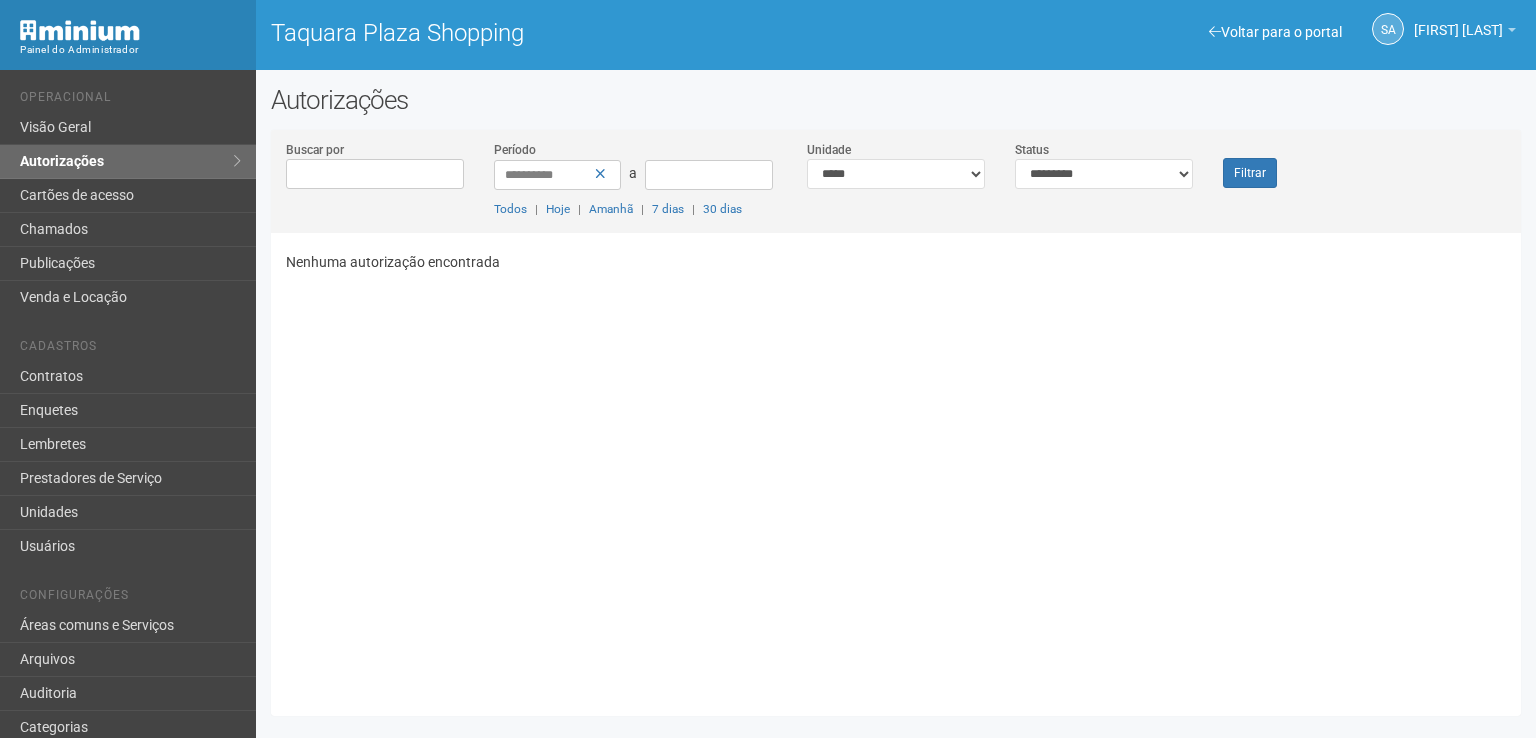 scroll, scrollTop: 0, scrollLeft: 0, axis: both 